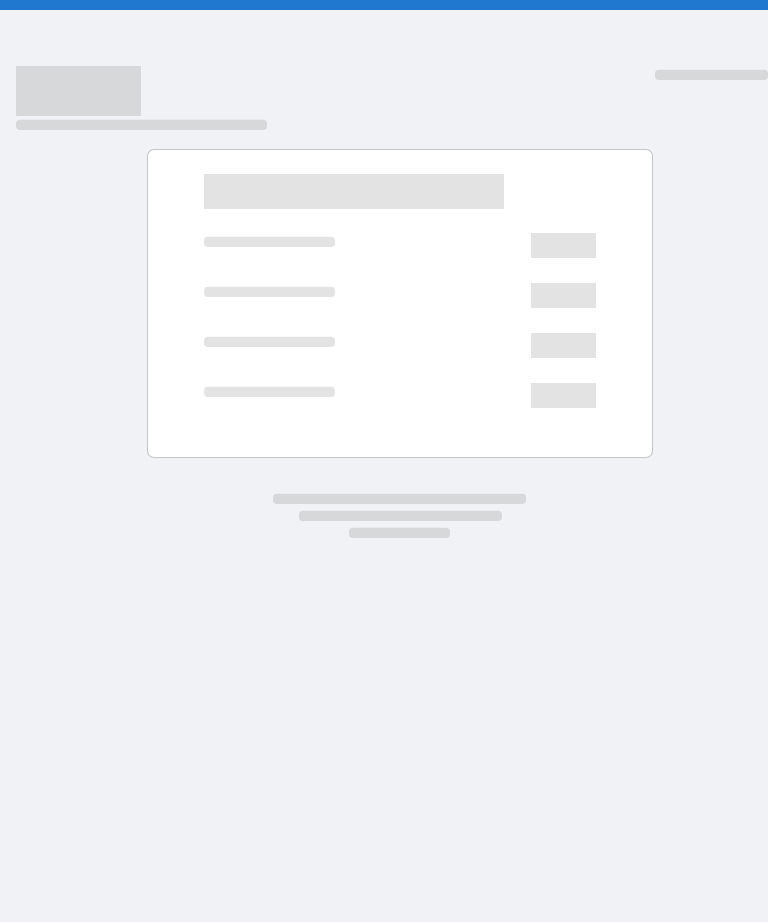 scroll, scrollTop: 0, scrollLeft: 0, axis: both 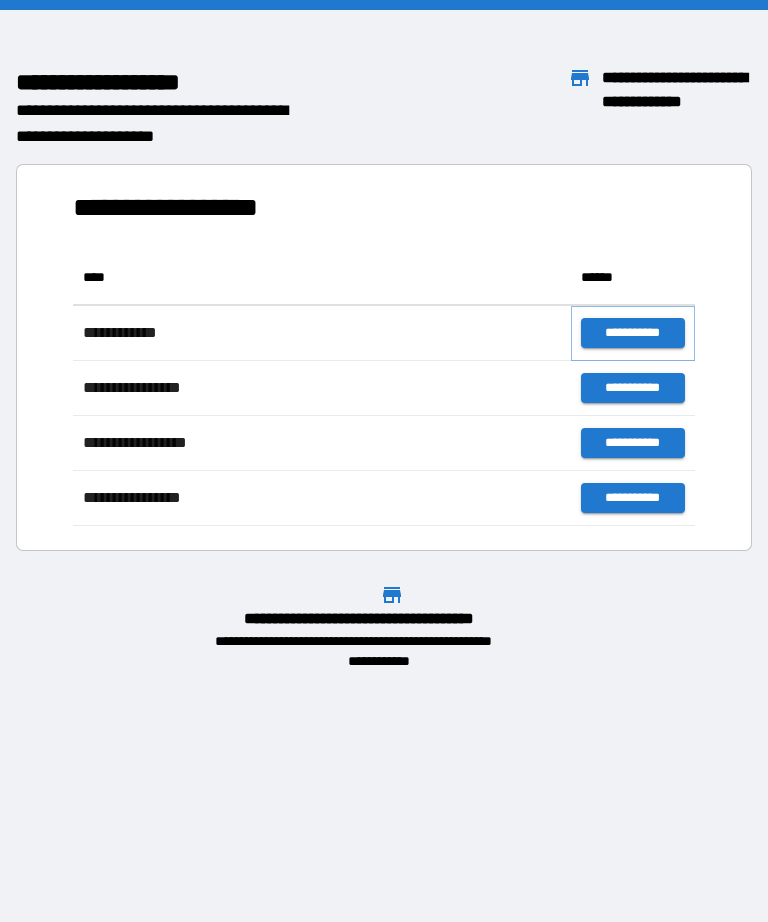 click on "**********" at bounding box center (633, 333) 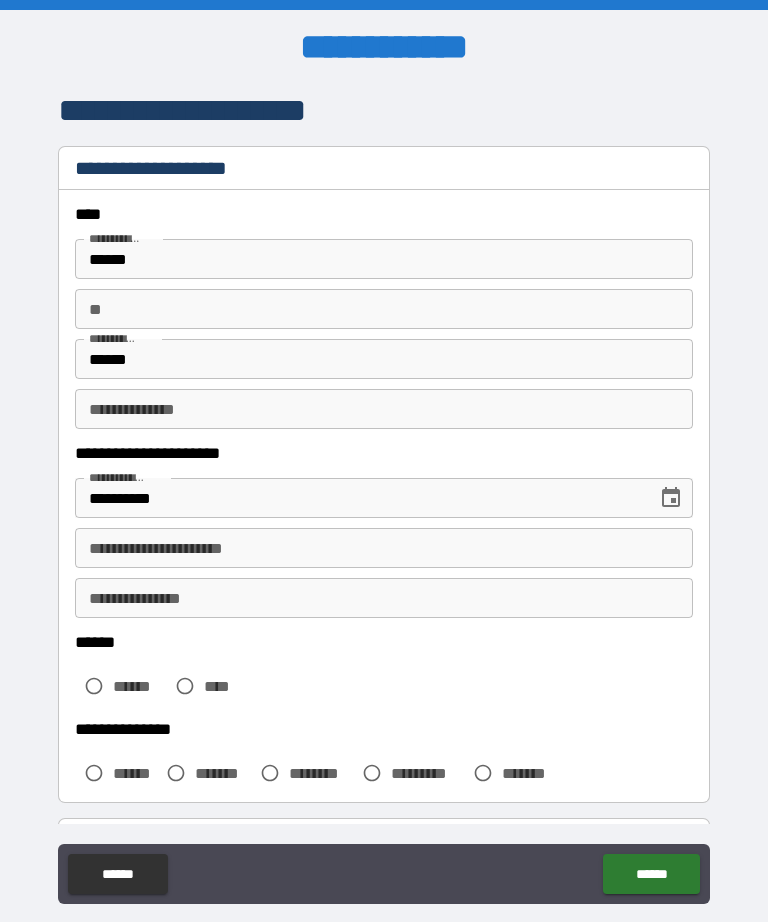 click on "**********" at bounding box center [359, 498] 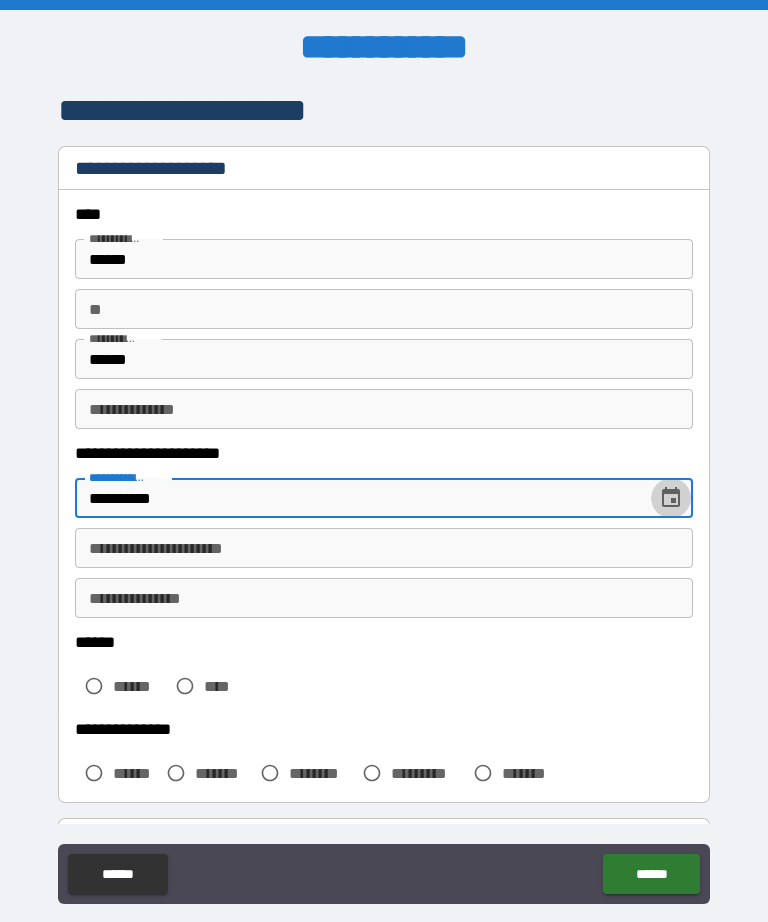 click 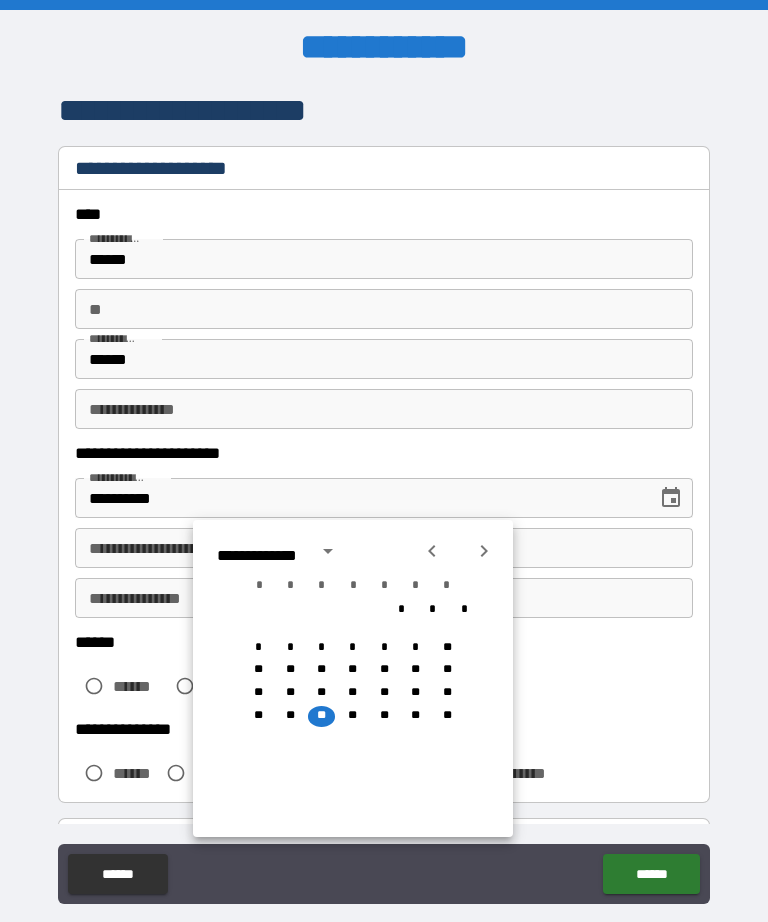 click on "**" at bounding box center (352, 716) 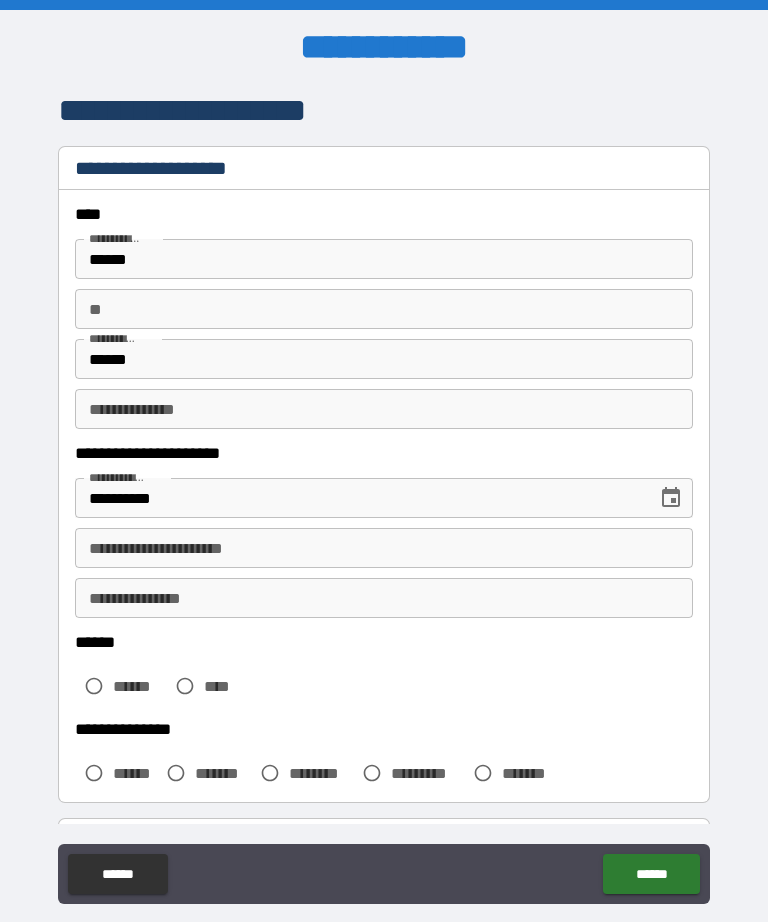 type on "**********" 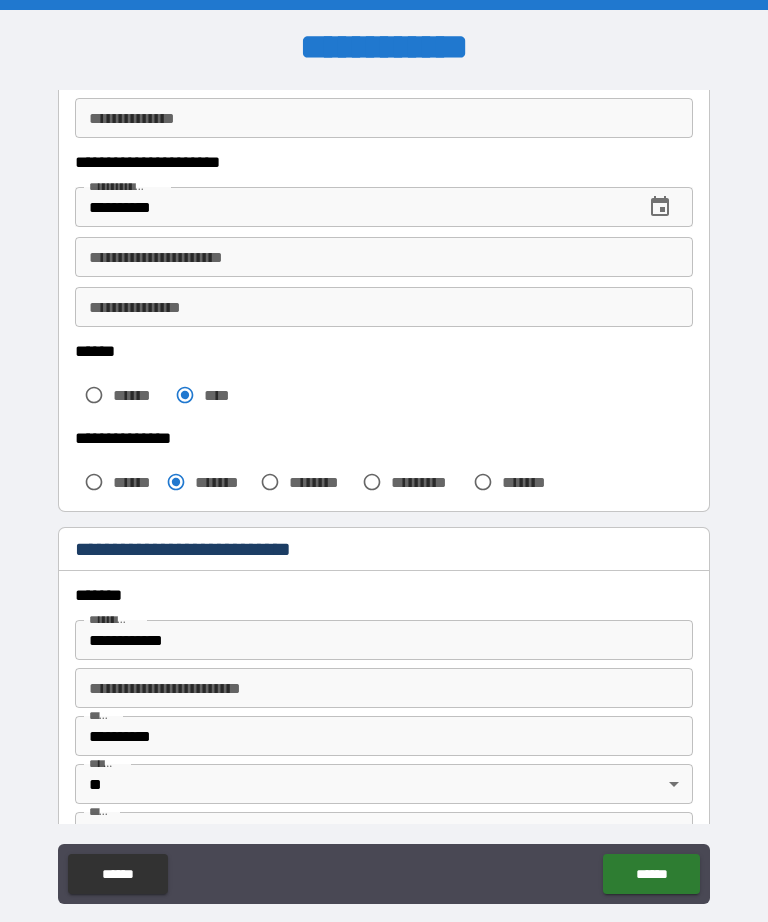 scroll, scrollTop: 300, scrollLeft: 0, axis: vertical 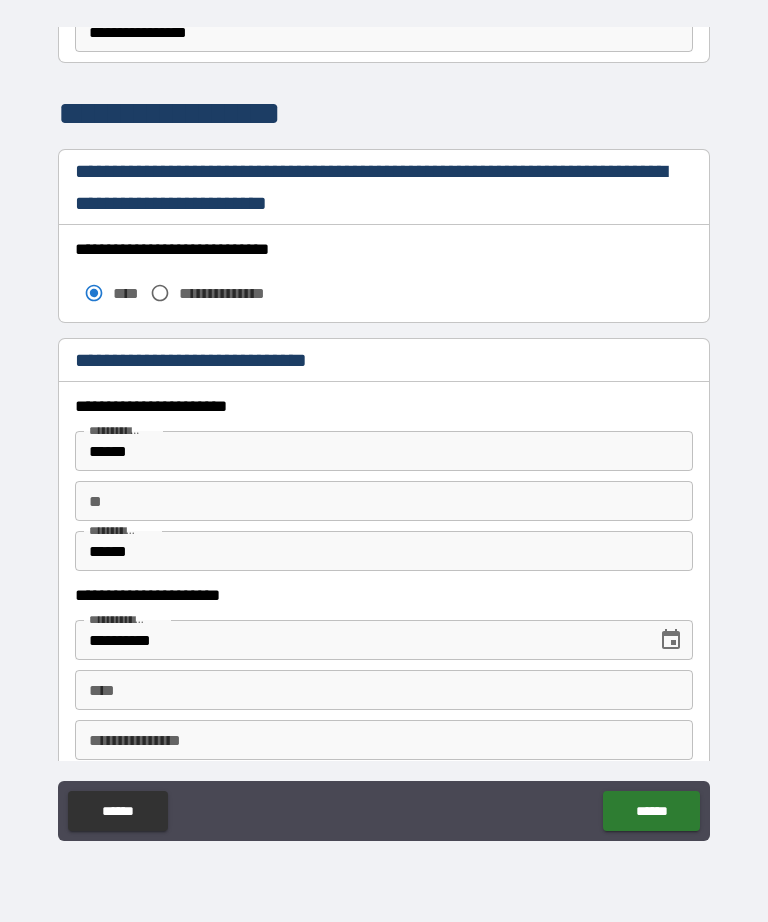 click at bounding box center (671, 640) 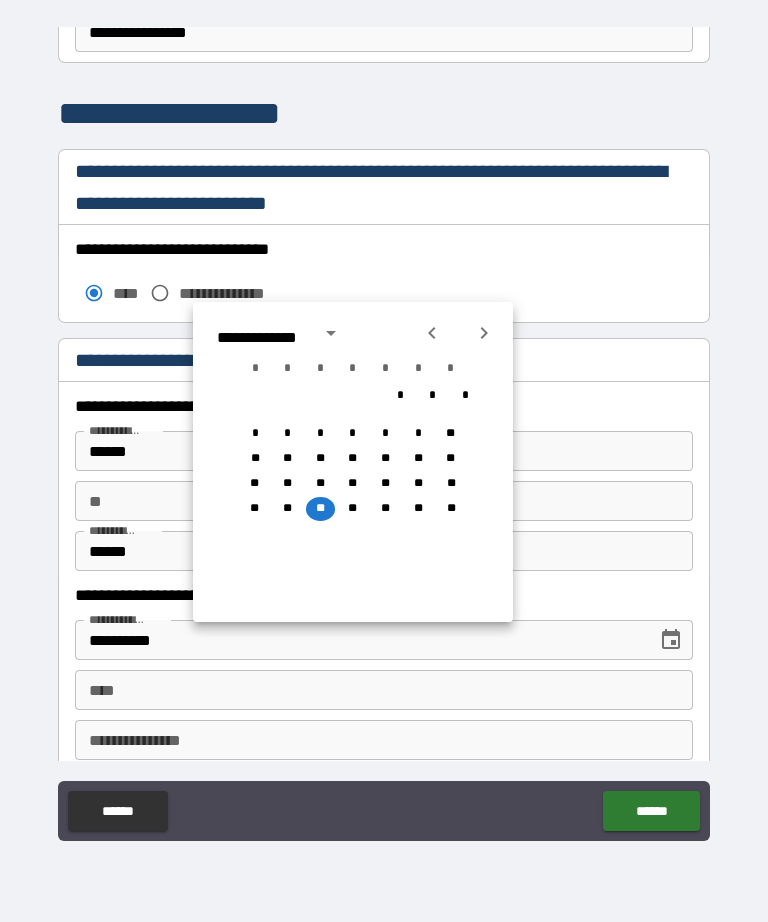 click on "**" at bounding box center (353, 508) 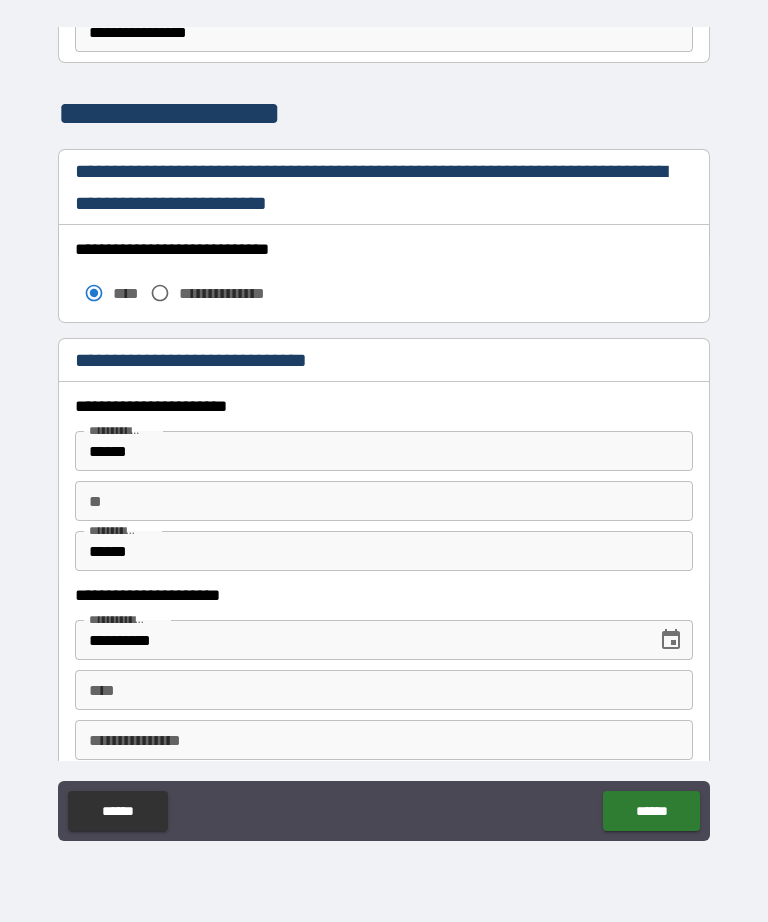 type on "**********" 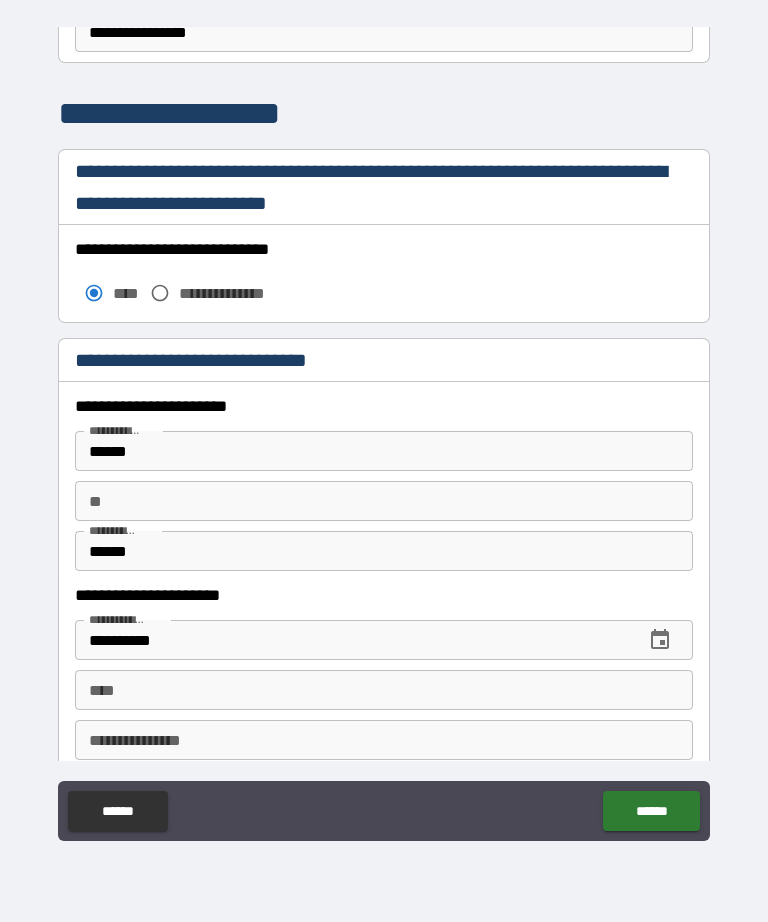 scroll, scrollTop: 64, scrollLeft: 0, axis: vertical 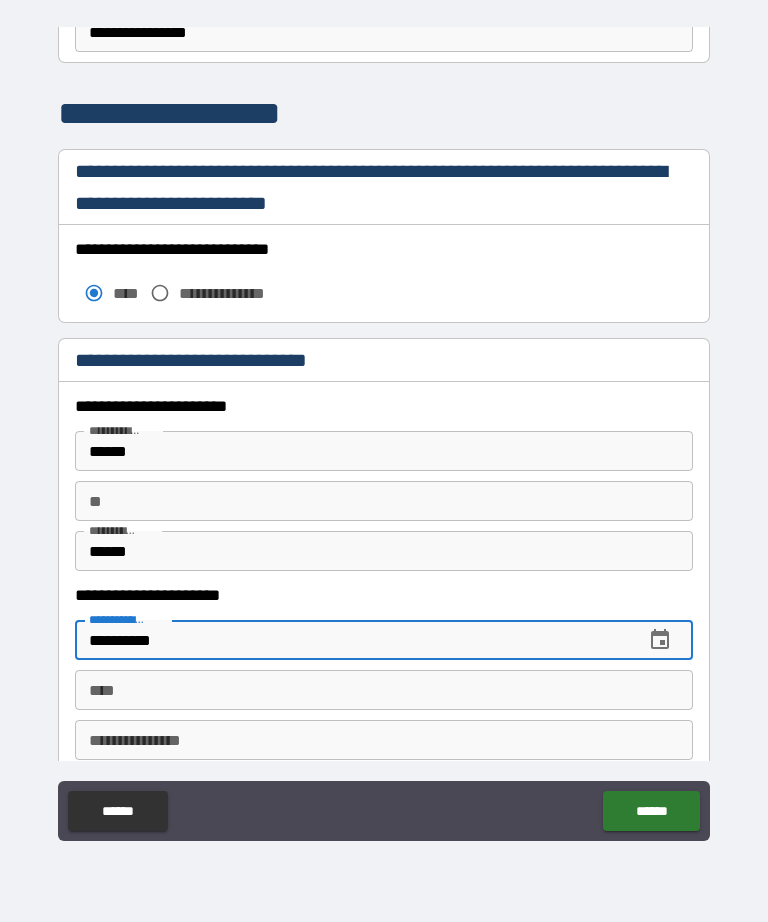 click on "******" at bounding box center [117, 811] 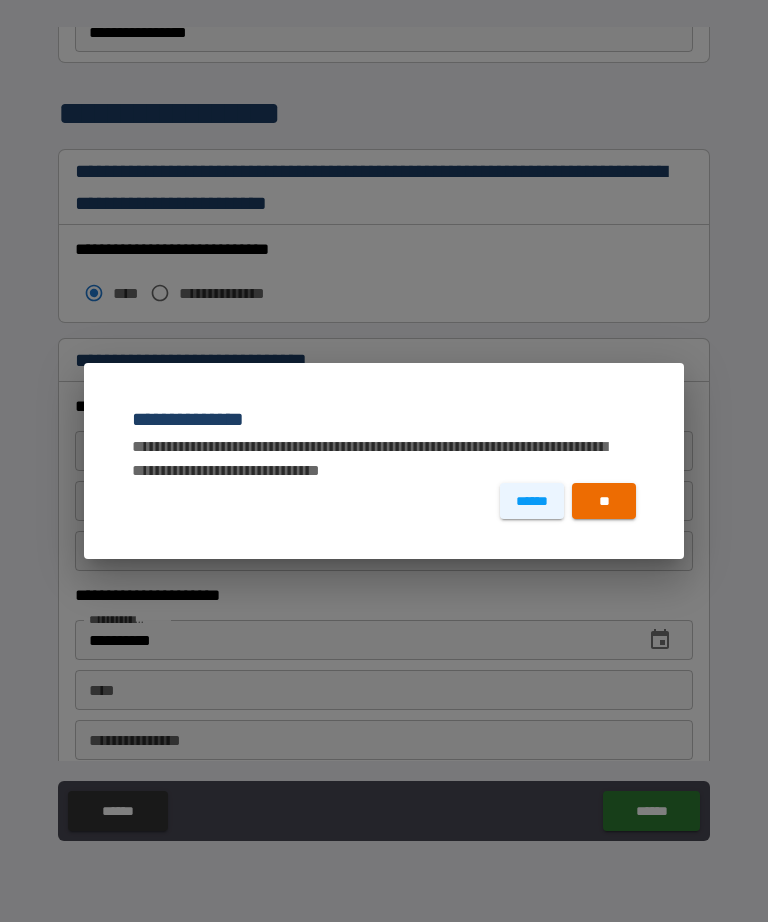 scroll, scrollTop: 64, scrollLeft: 0, axis: vertical 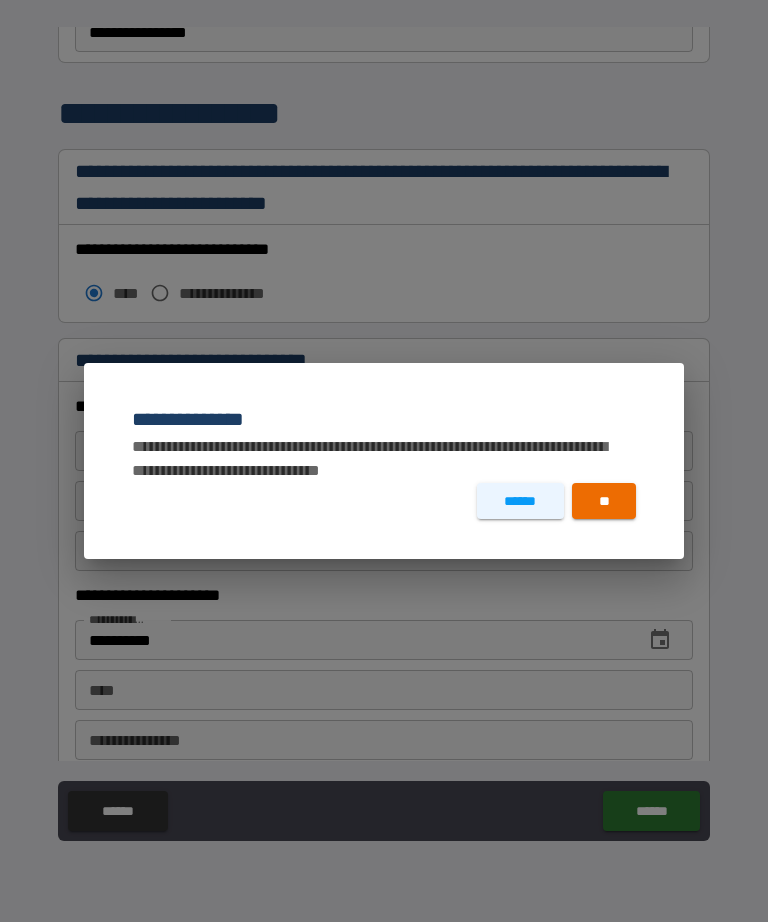 click on "******" at bounding box center [520, 501] 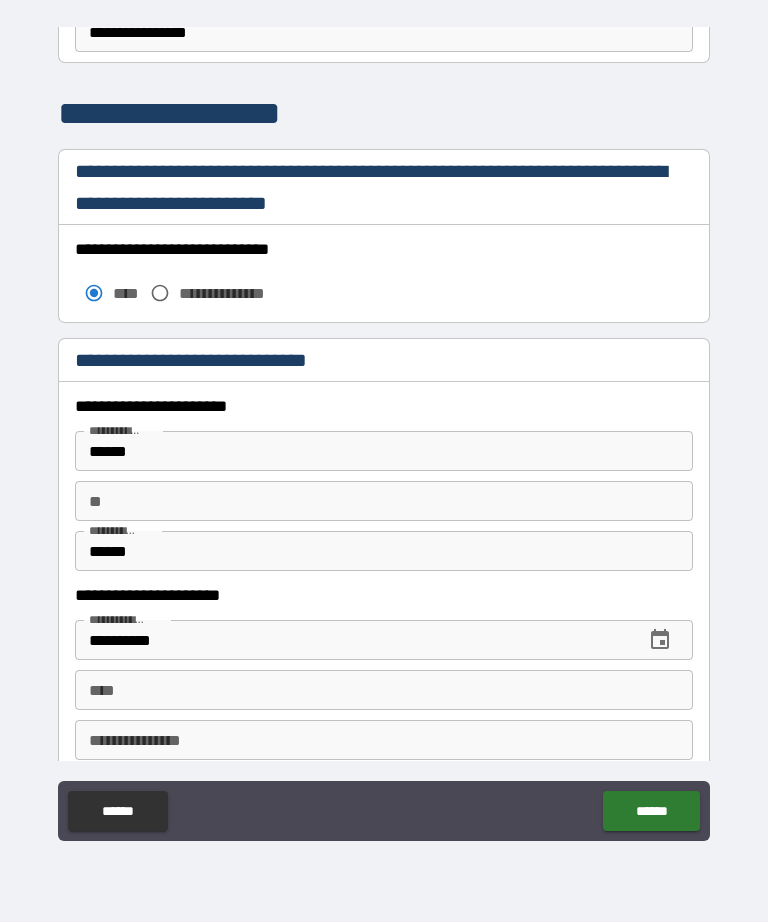 scroll, scrollTop: 64, scrollLeft: 0, axis: vertical 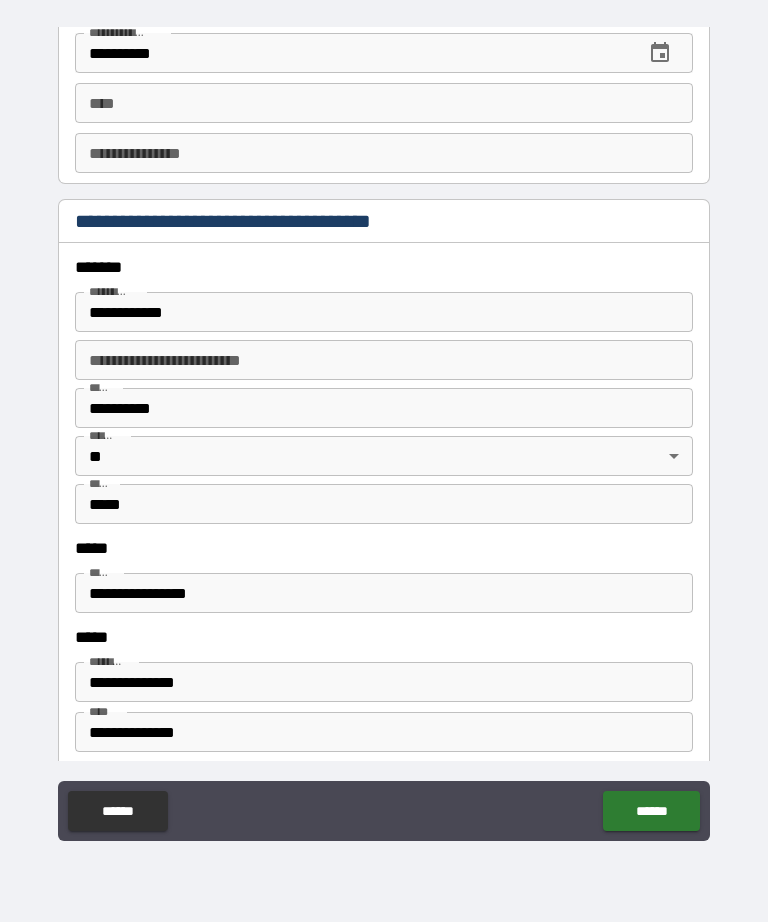 click on "**********" at bounding box center (384, 394) 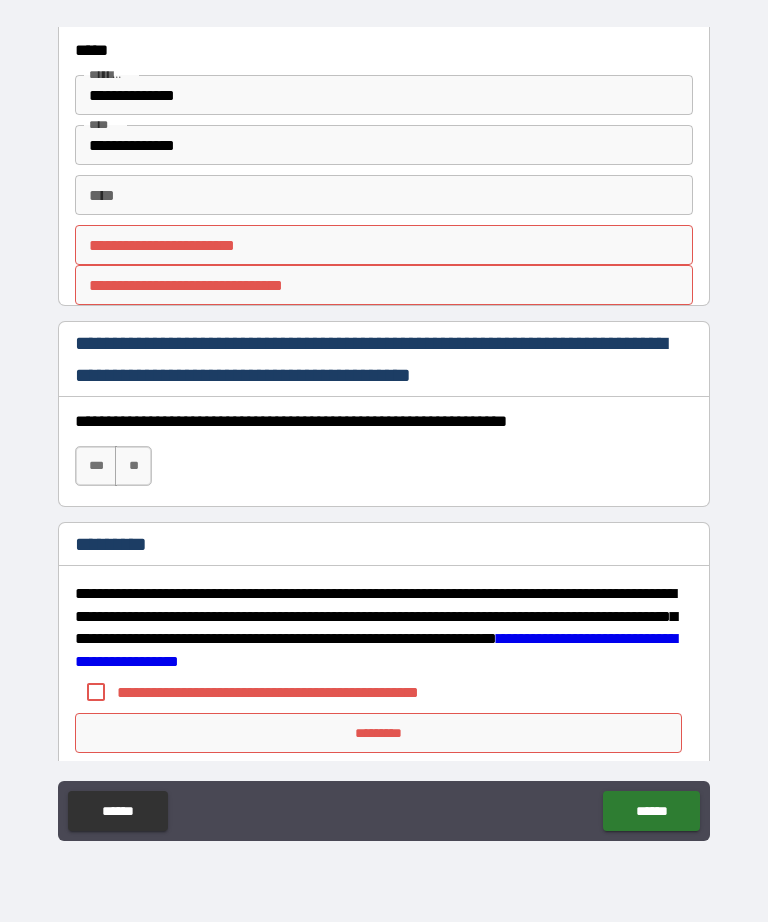 click on "***" at bounding box center [96, 466] 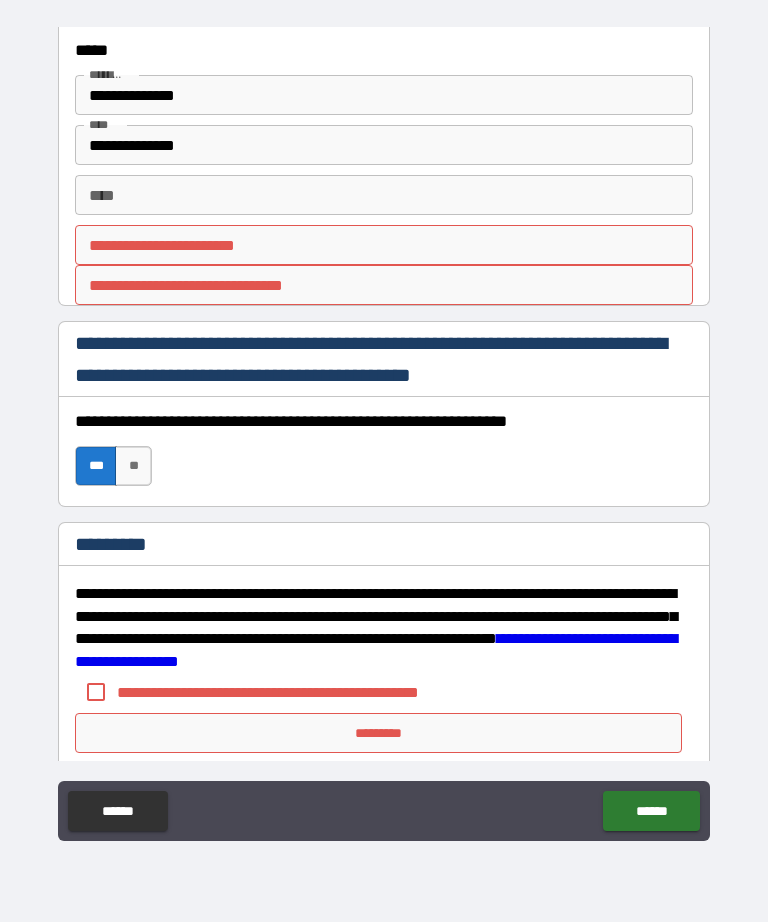 click on "**********" at bounding box center (378, 245) 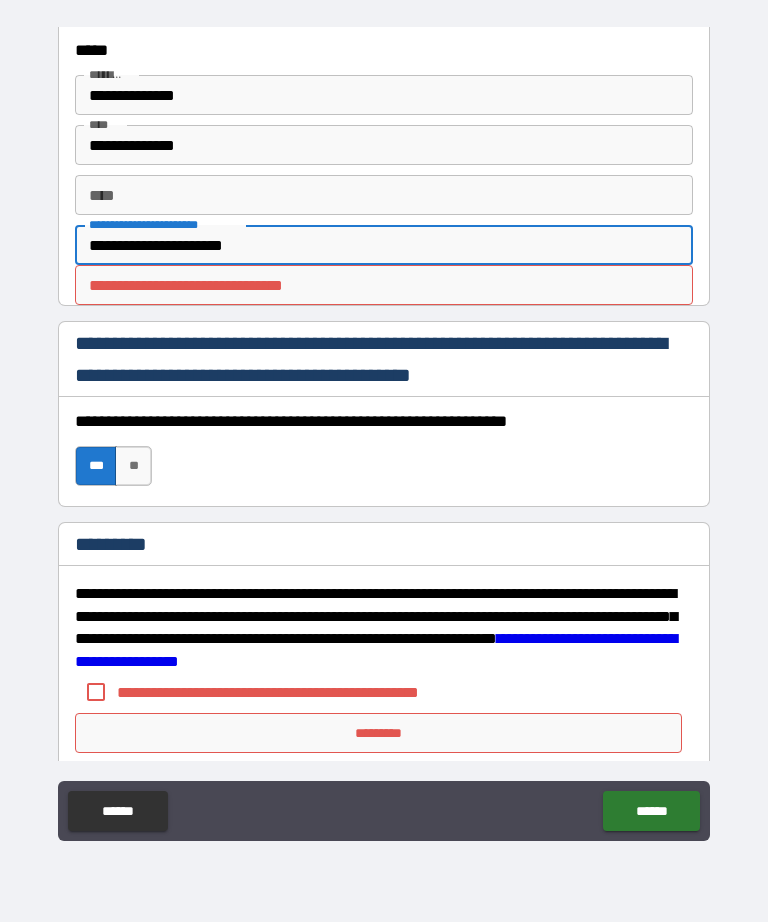 type on "**********" 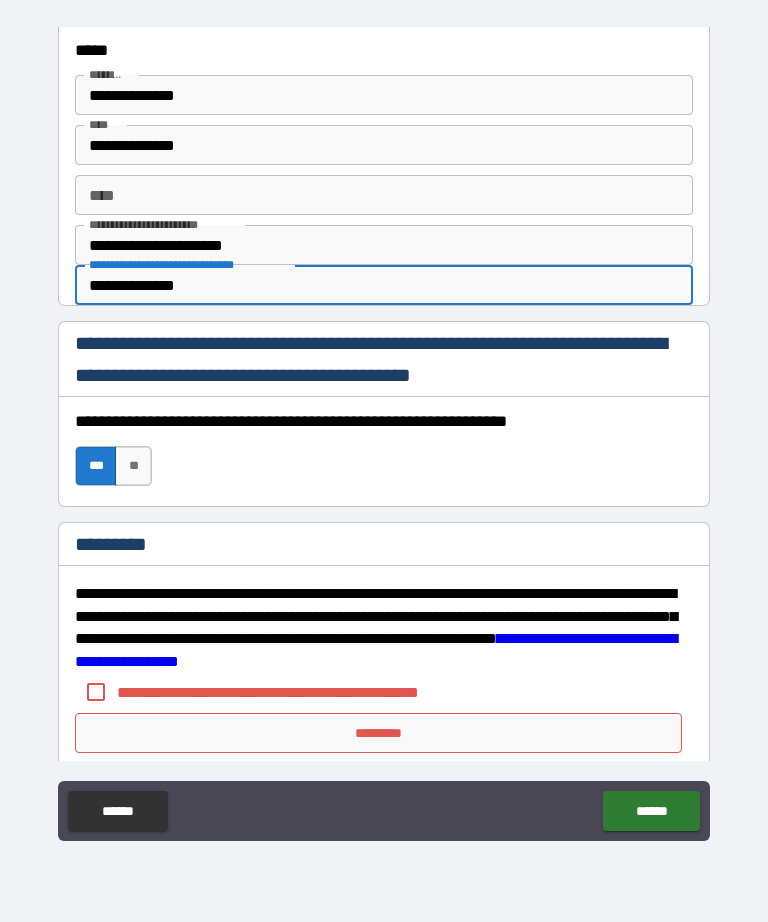 type on "**********" 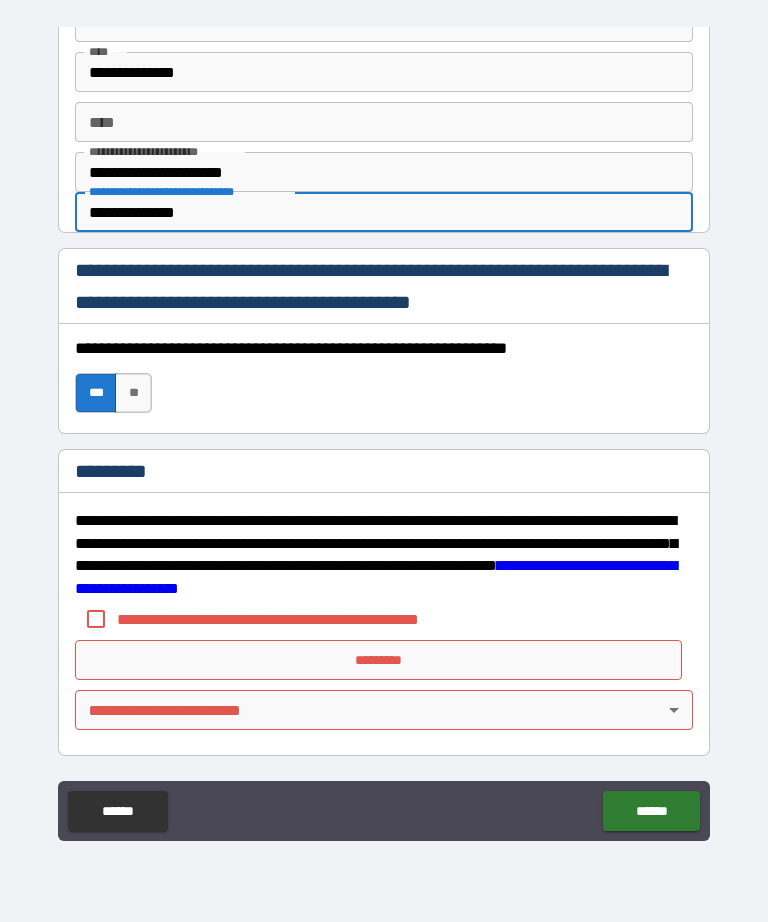 scroll, scrollTop: 1966, scrollLeft: 0, axis: vertical 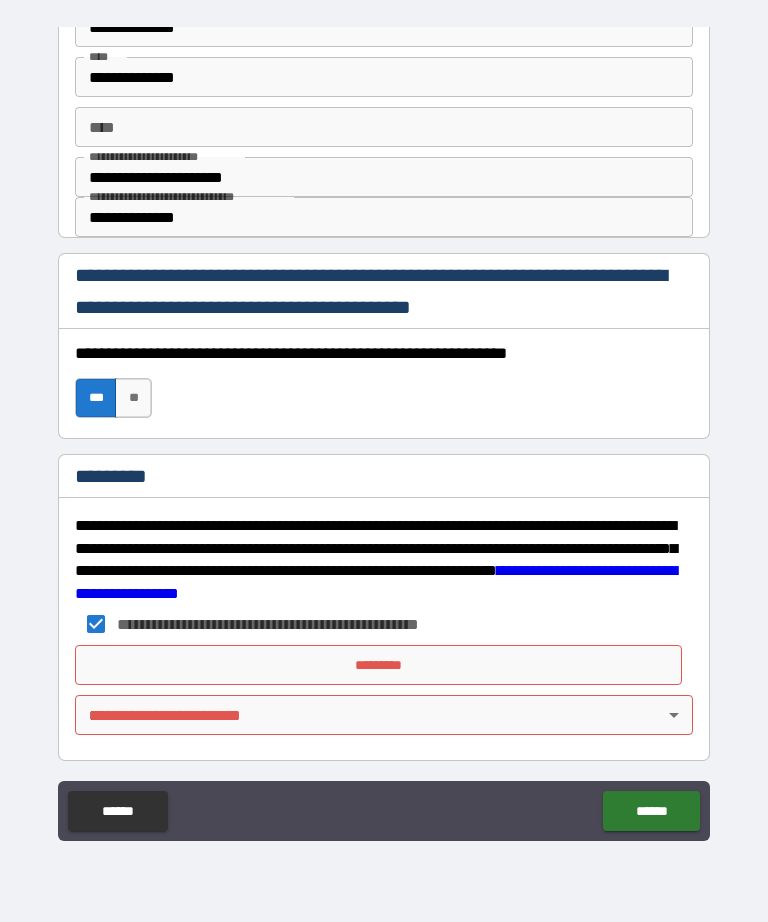 click on "*********" at bounding box center [378, 665] 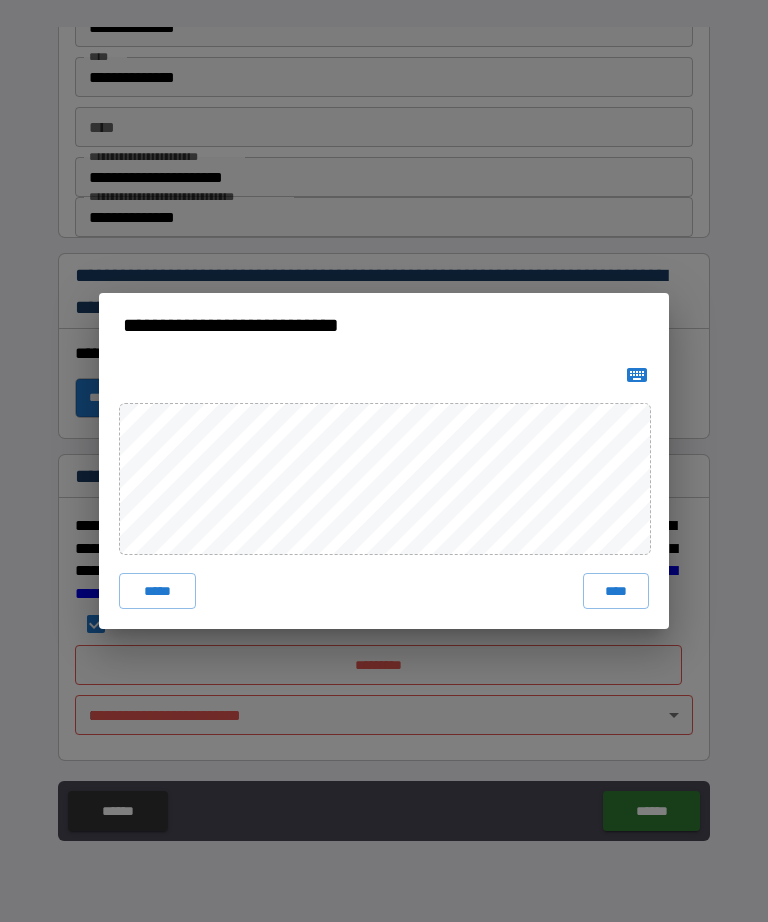 click on "****" at bounding box center (616, 591) 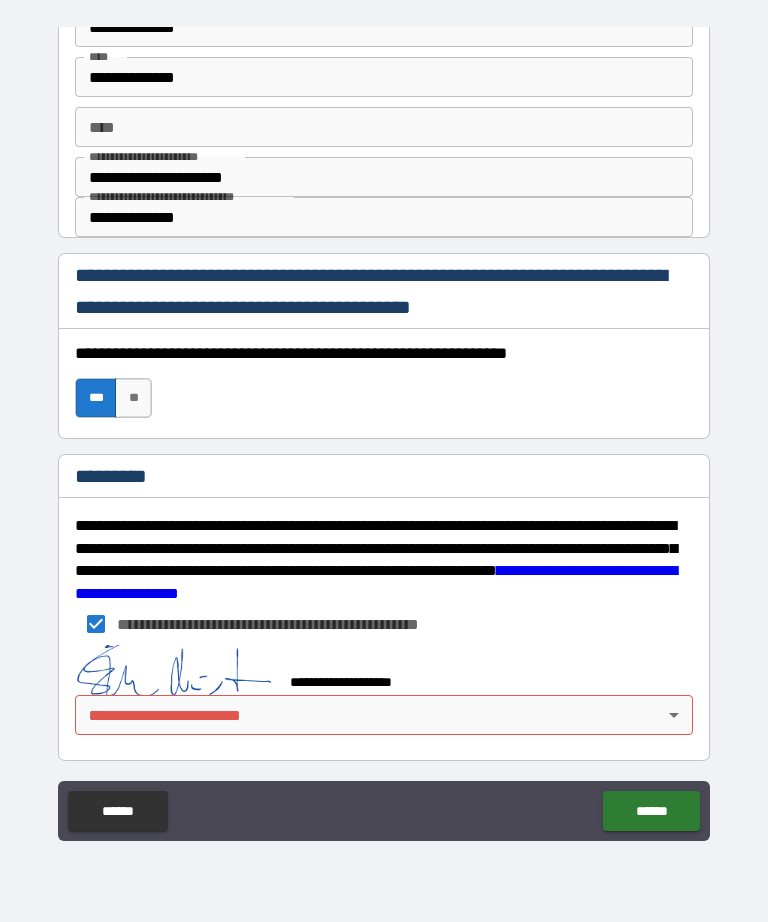 scroll, scrollTop: 2543, scrollLeft: 0, axis: vertical 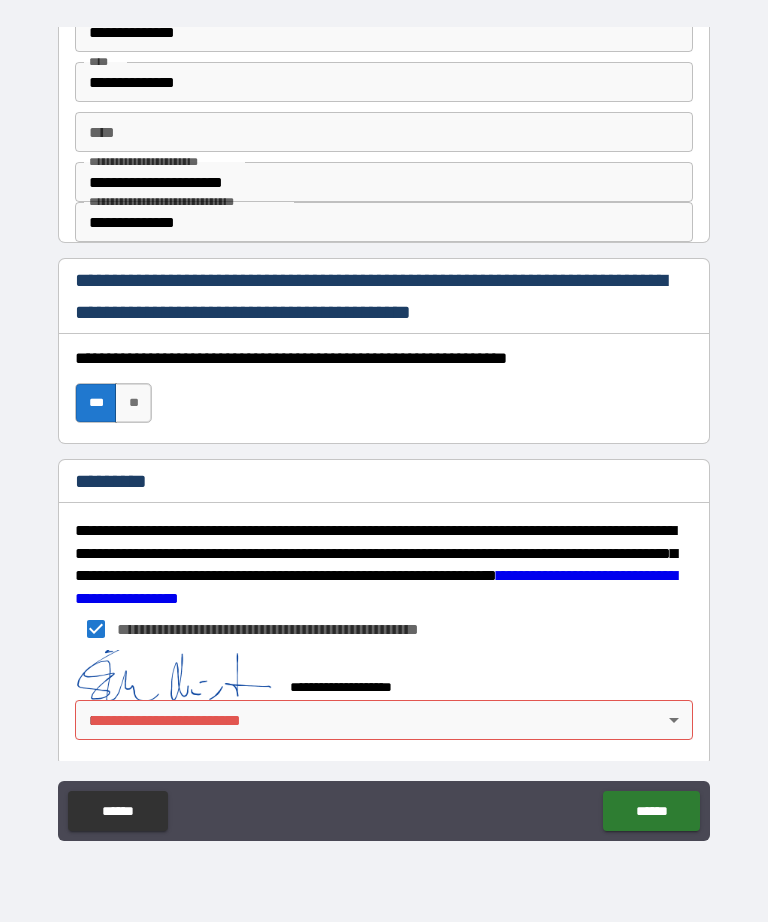 click on "**********" at bounding box center (384, 429) 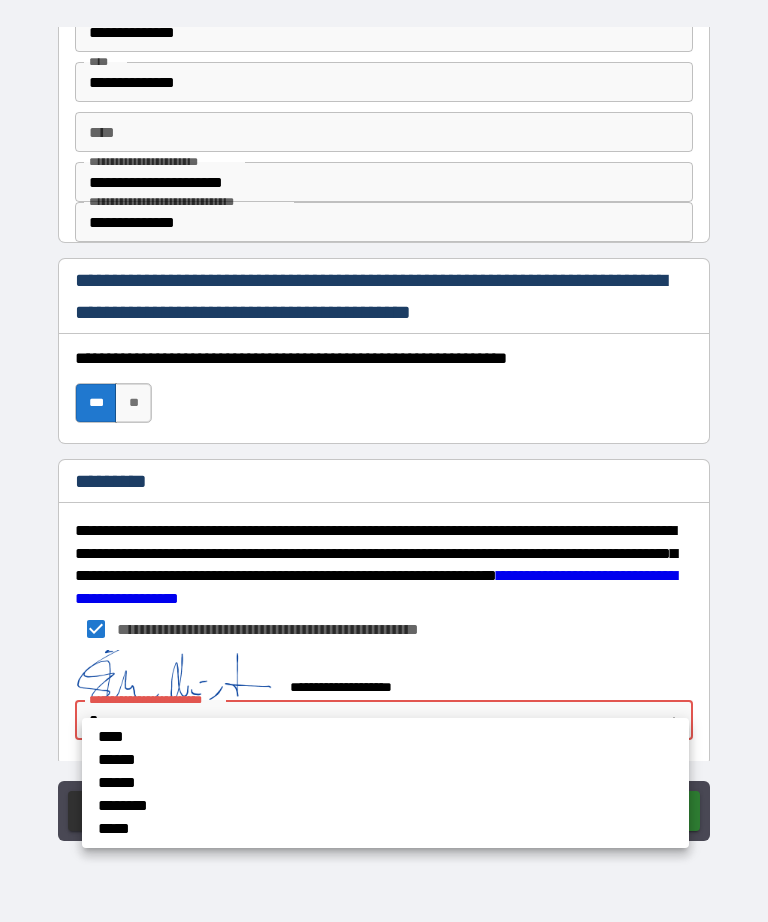 click on "****" at bounding box center (322, 737) 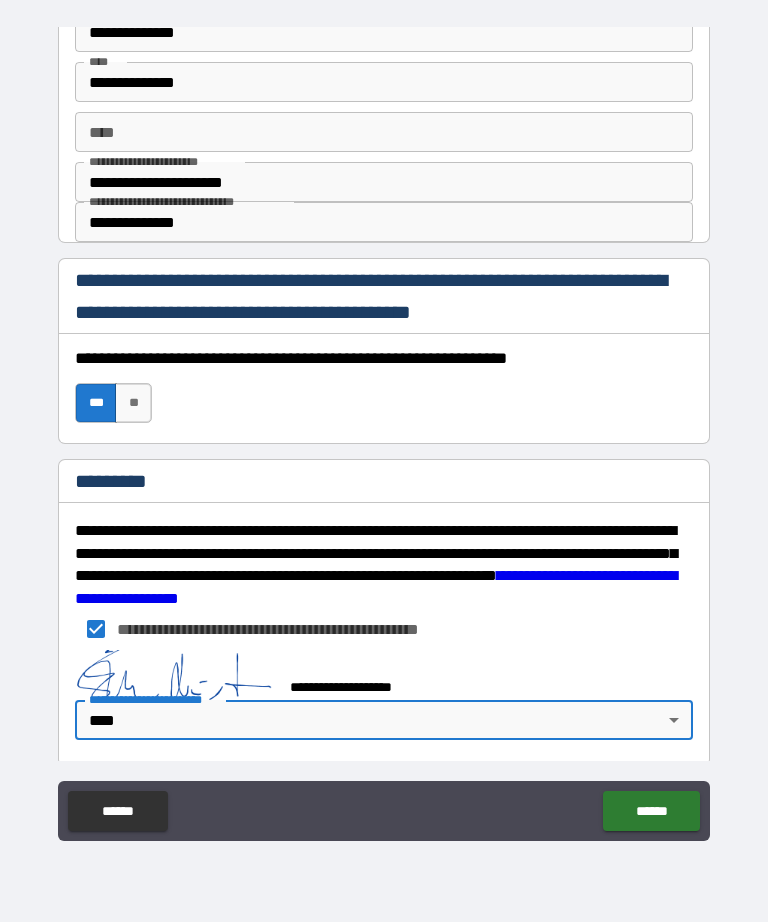 type on "*" 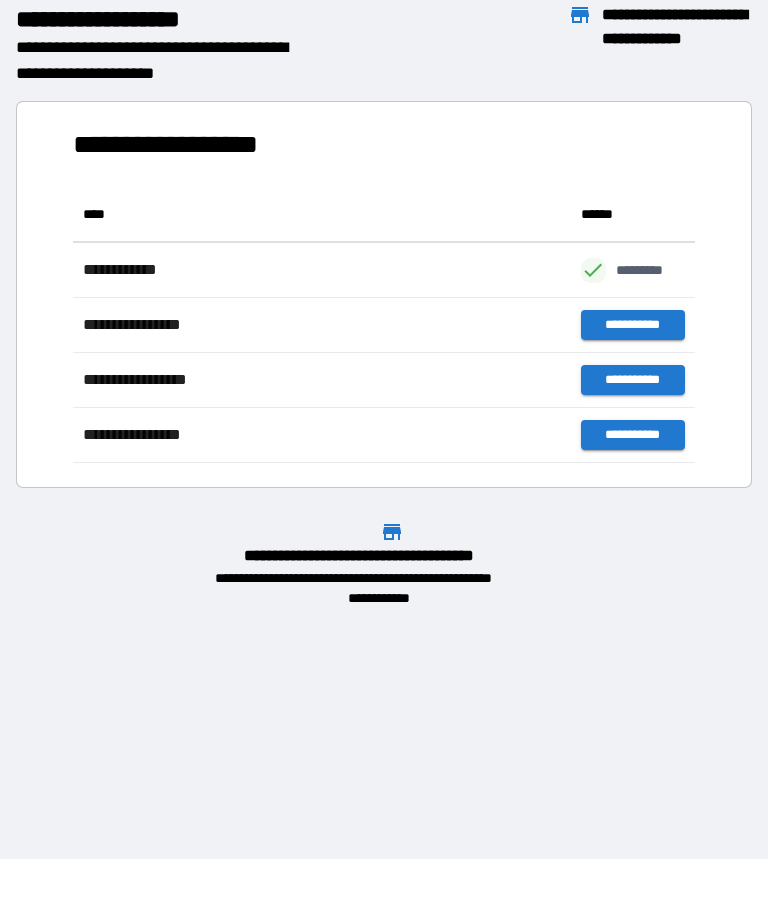 scroll, scrollTop: 276, scrollLeft: 622, axis: both 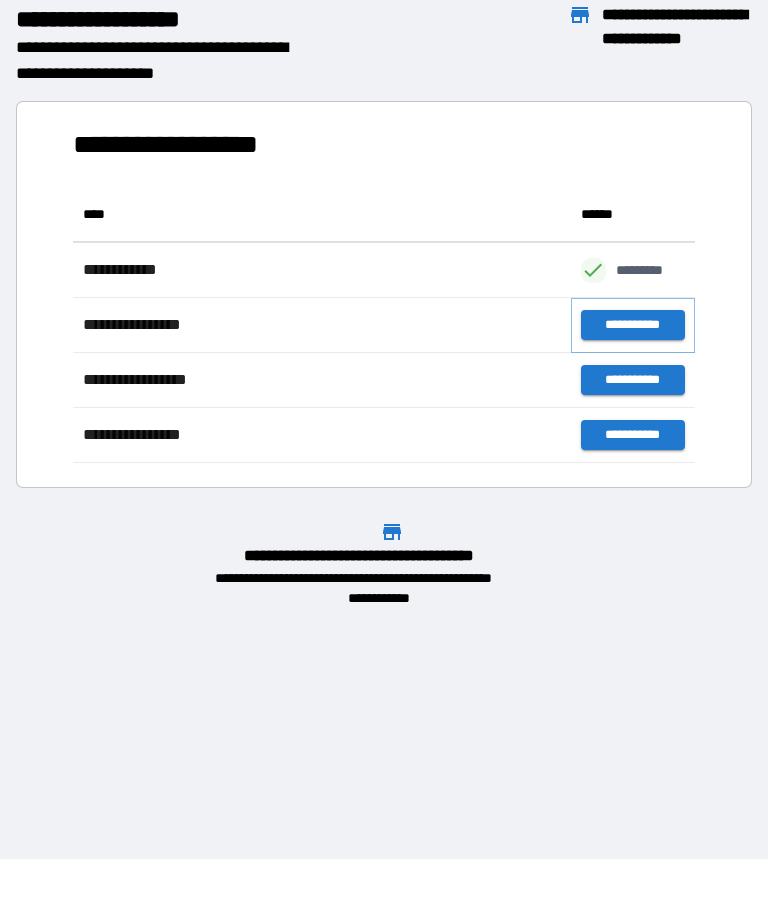 click on "**********" at bounding box center (633, 325) 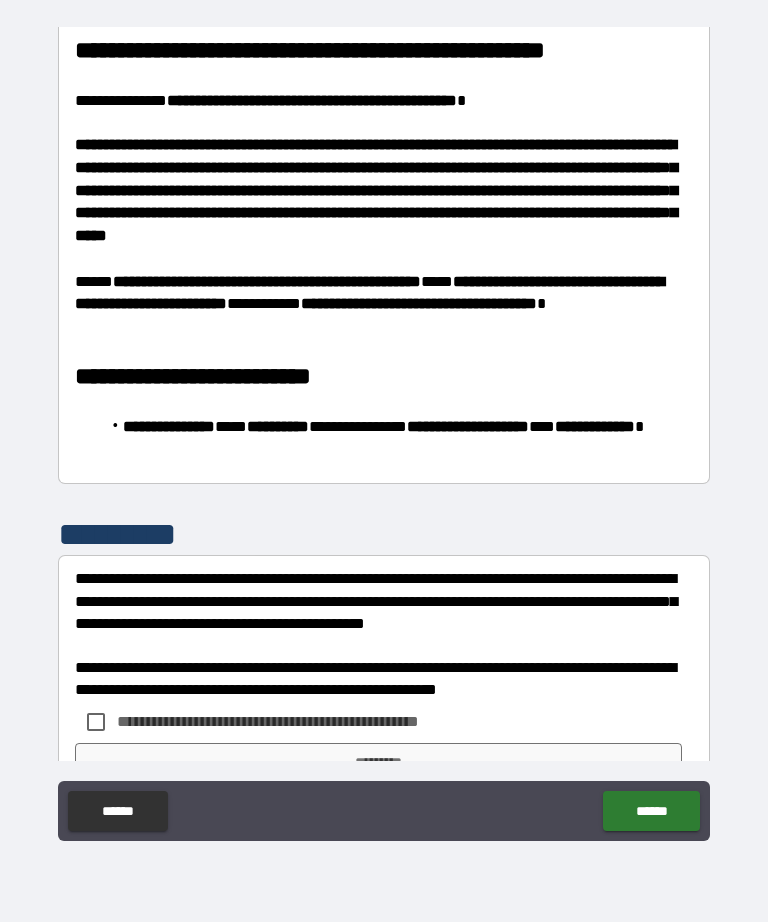 scroll, scrollTop: 1712, scrollLeft: 0, axis: vertical 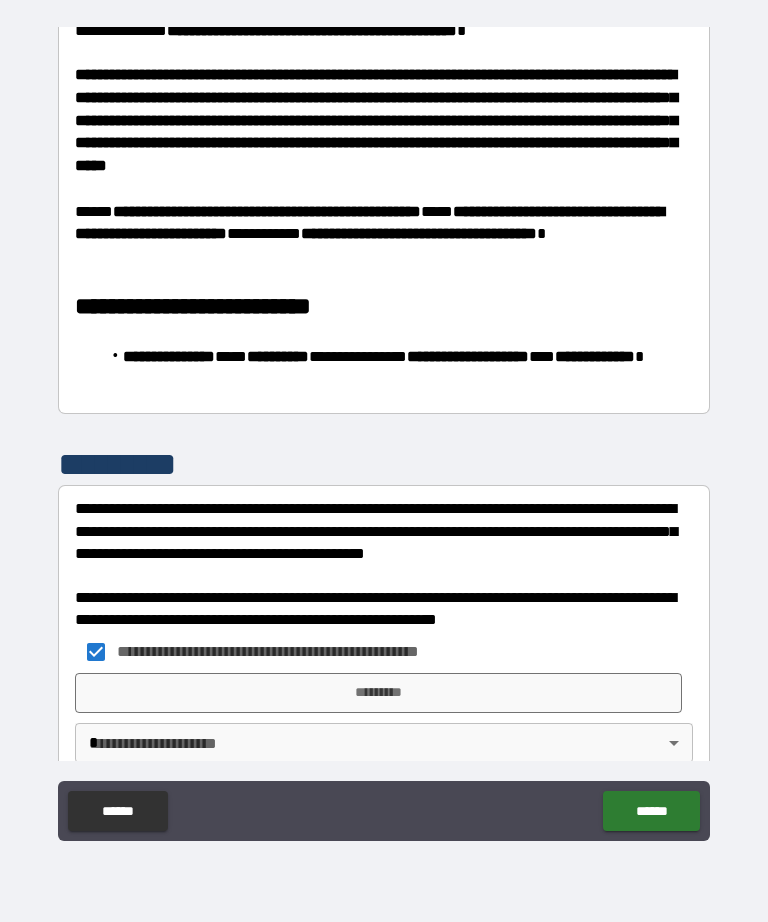 click on "*********" at bounding box center [378, 693] 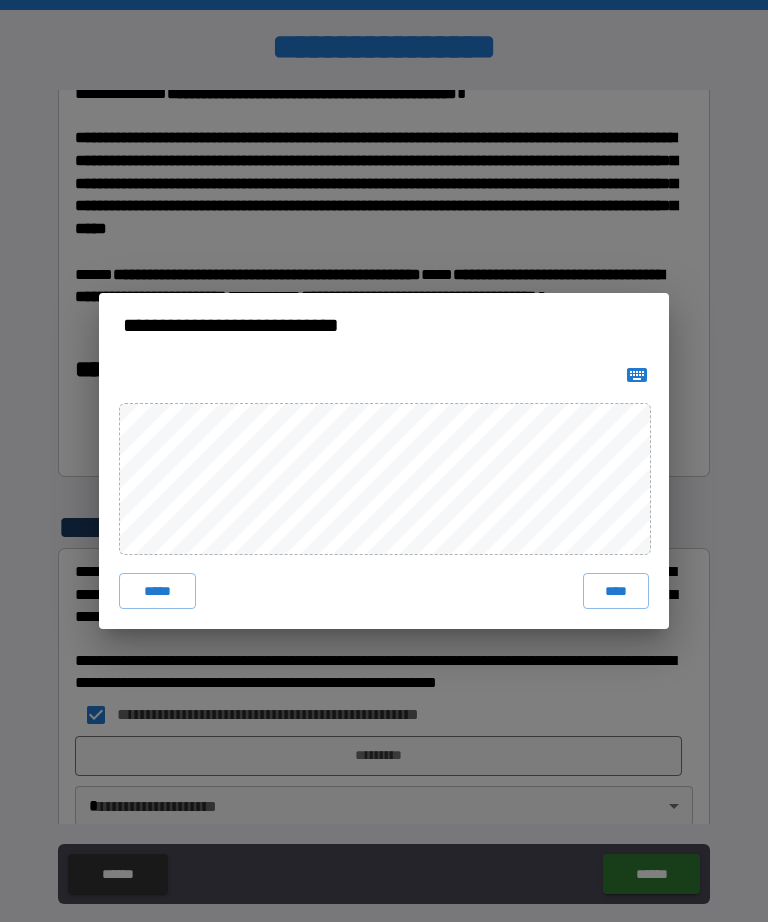 scroll, scrollTop: 0, scrollLeft: 0, axis: both 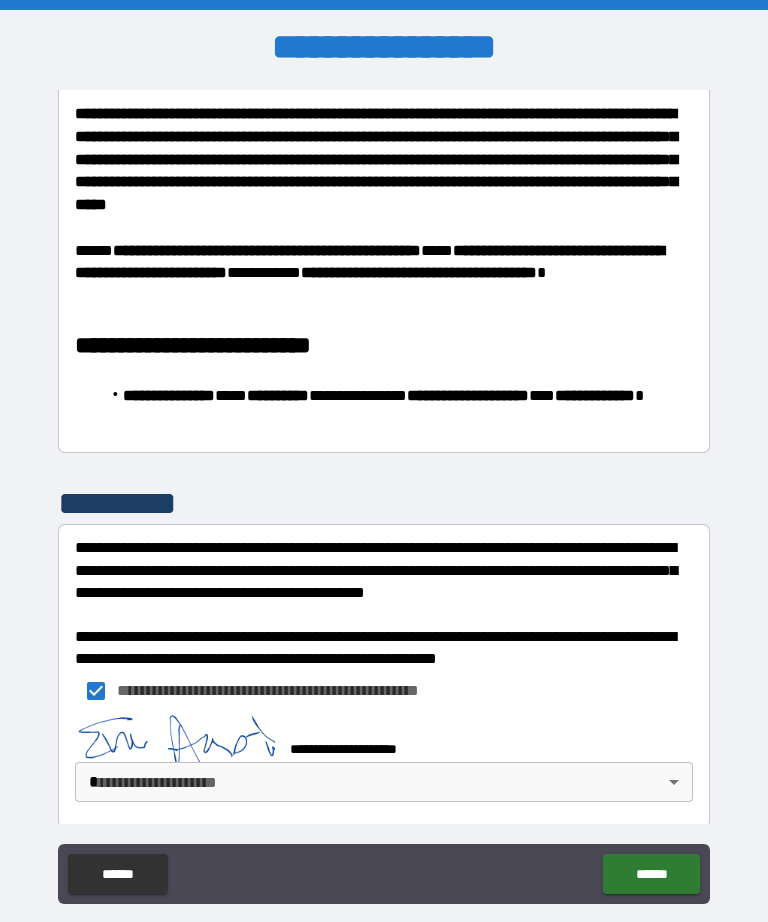 click on "**********" at bounding box center (384, 492) 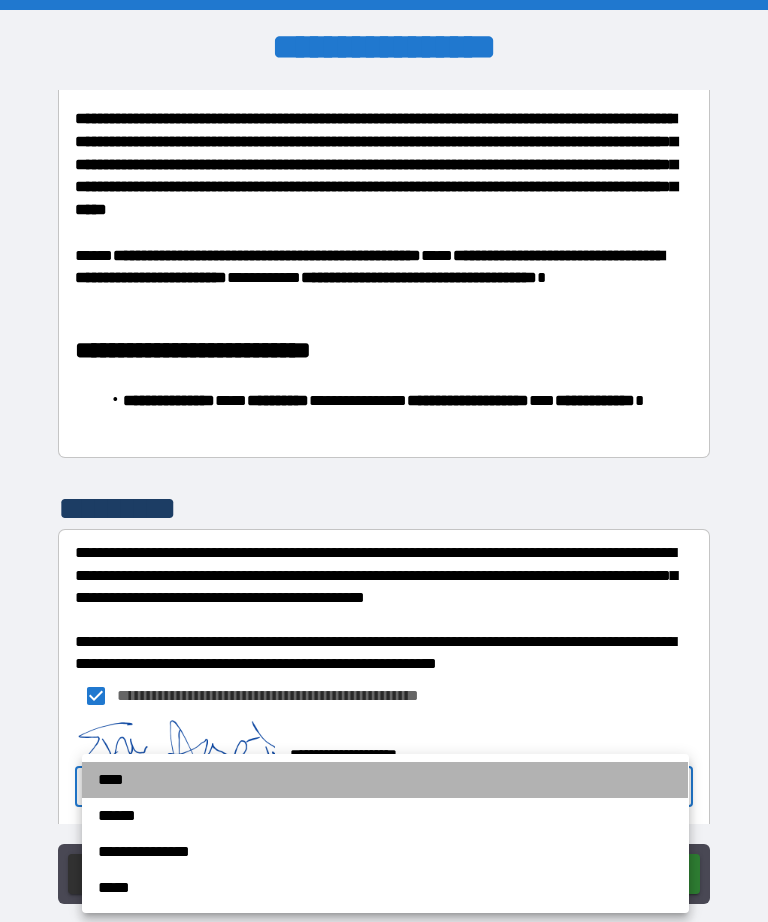 click on "****" at bounding box center [385, 780] 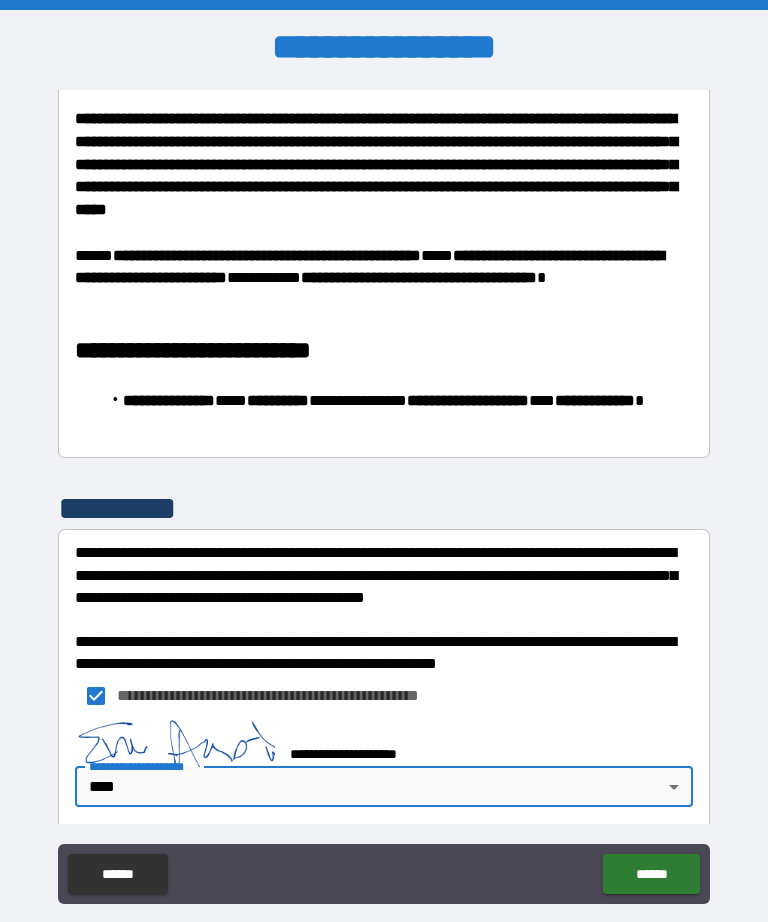 type on "****" 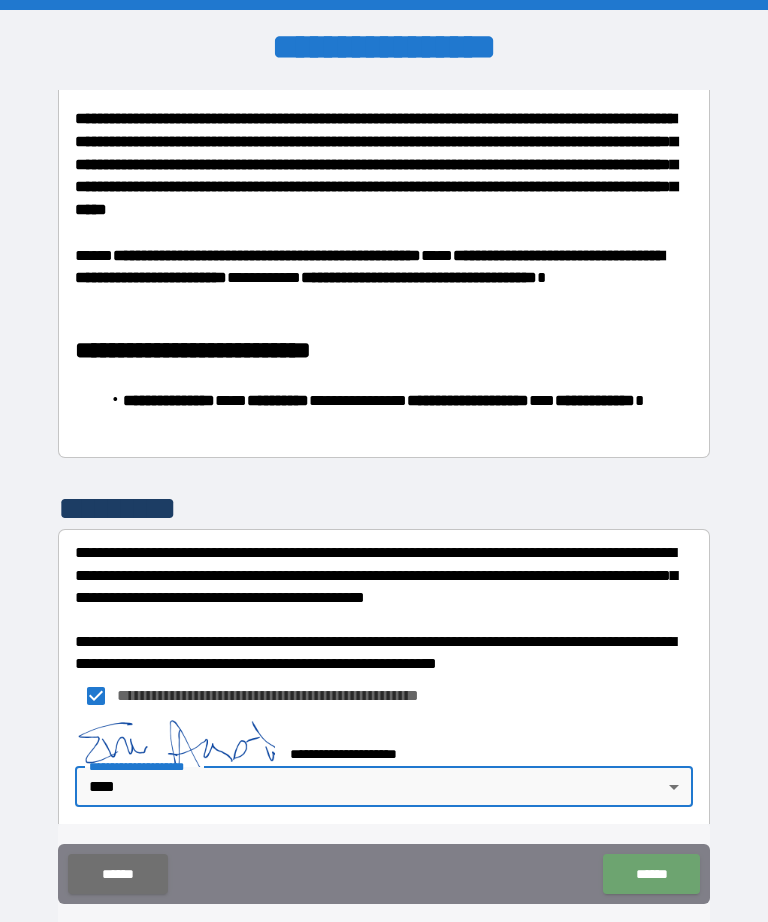 click on "******" at bounding box center [651, 874] 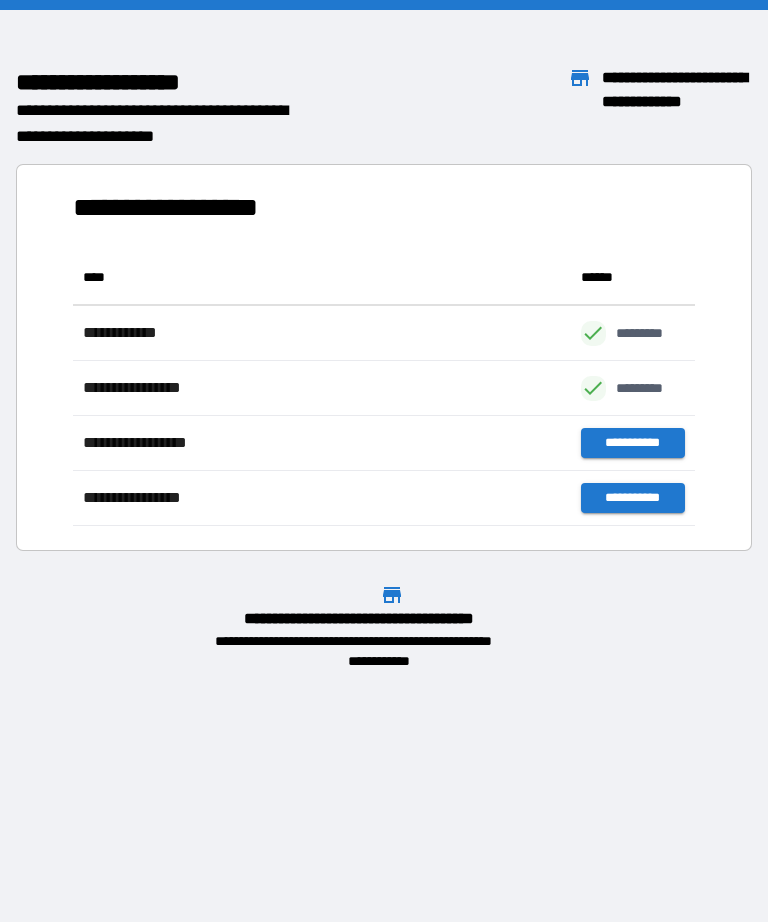 scroll, scrollTop: 1, scrollLeft: 1, axis: both 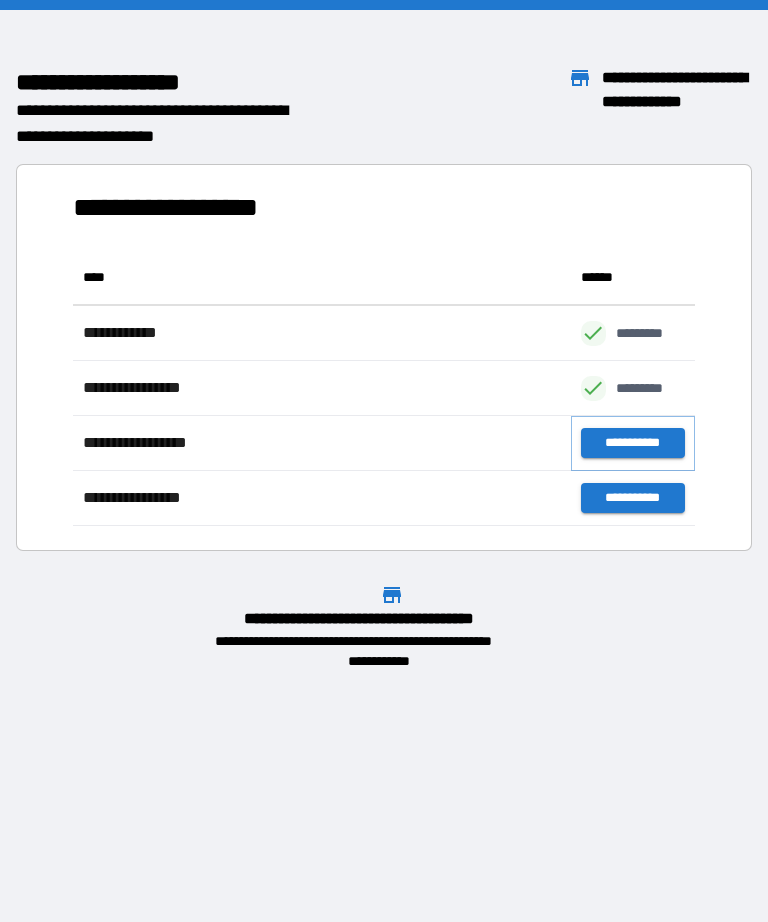 click on "**********" at bounding box center (633, 443) 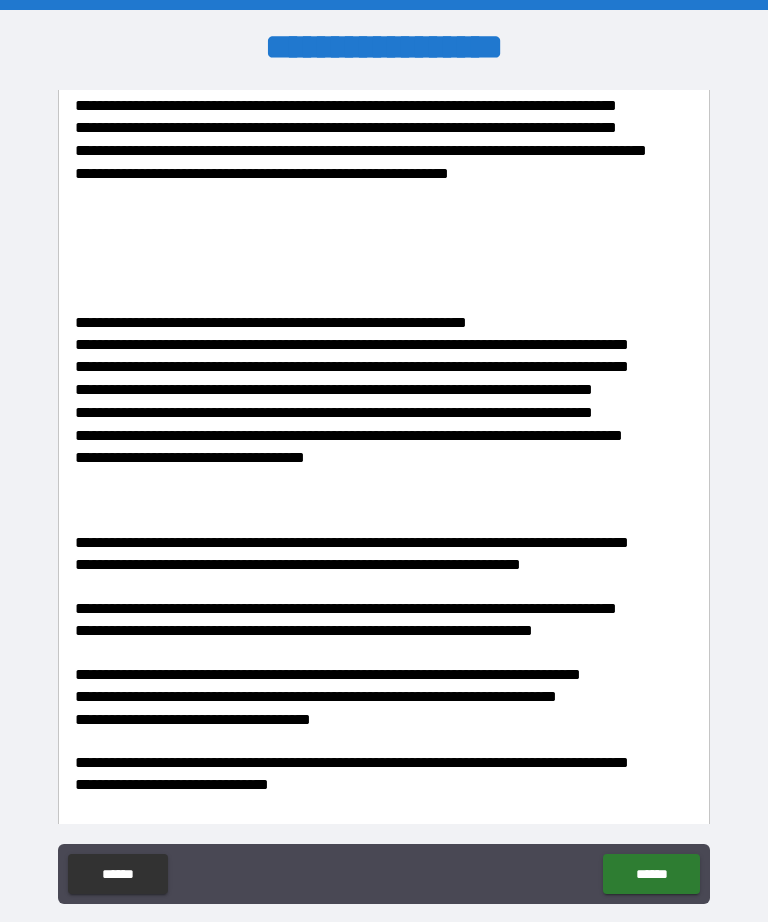 scroll, scrollTop: 507, scrollLeft: 0, axis: vertical 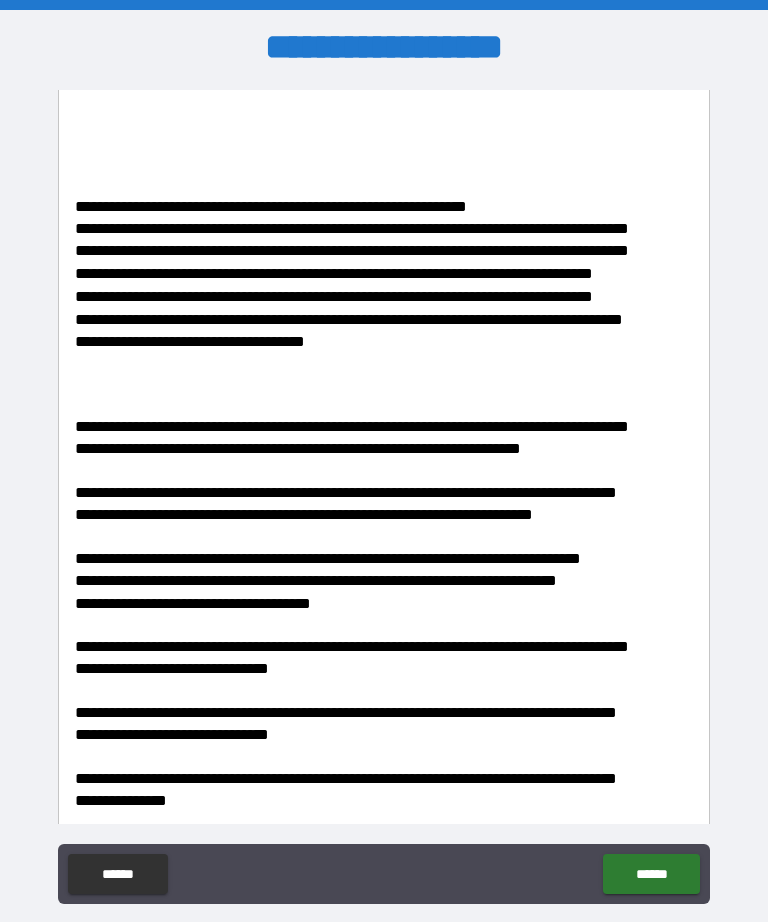 click on "**********" at bounding box center [384, 495] 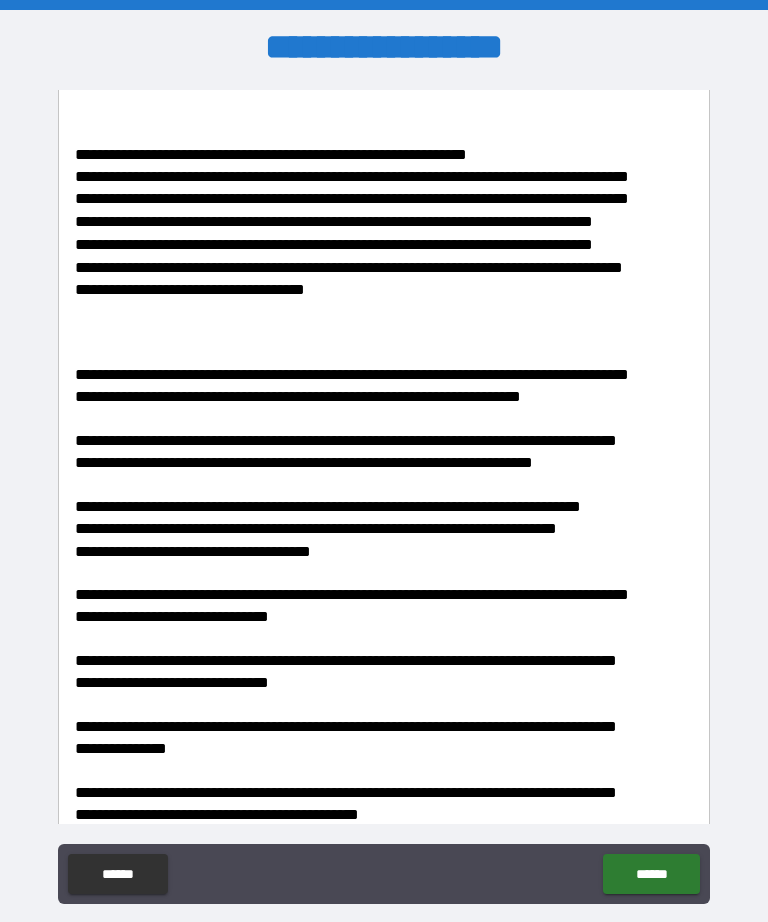 scroll, scrollTop: 0, scrollLeft: 0, axis: both 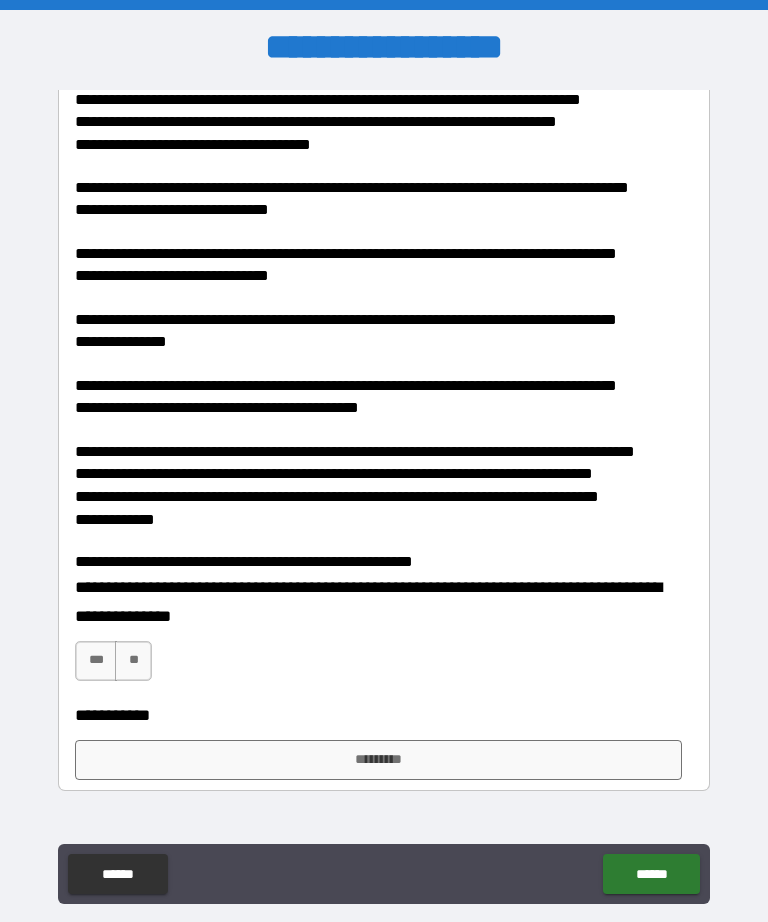 click on "***" at bounding box center (96, 661) 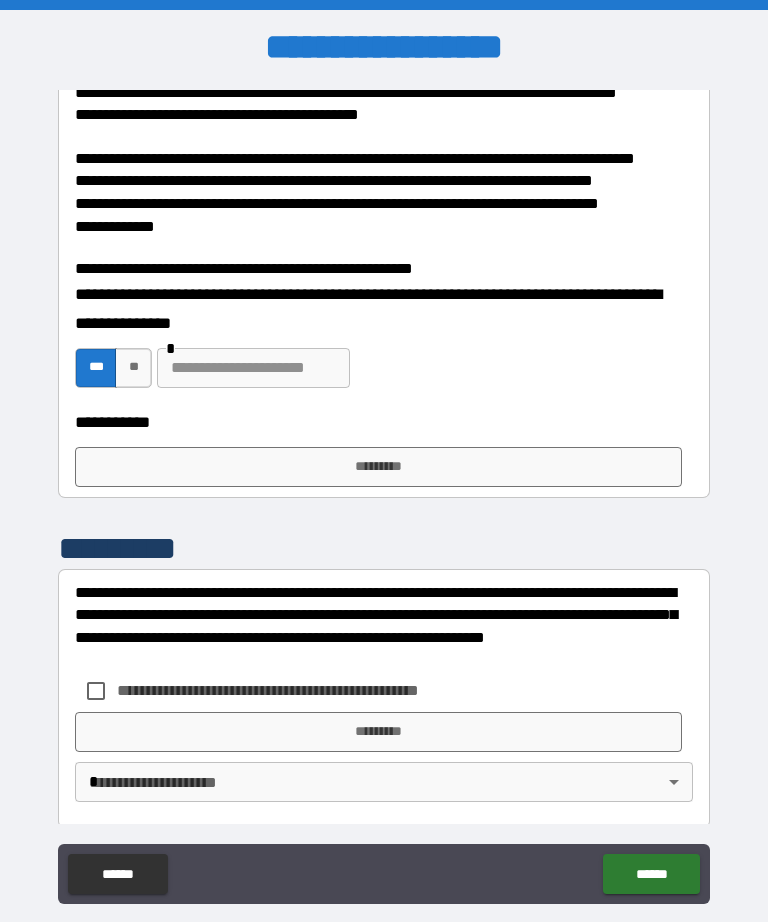 scroll, scrollTop: 1262, scrollLeft: 0, axis: vertical 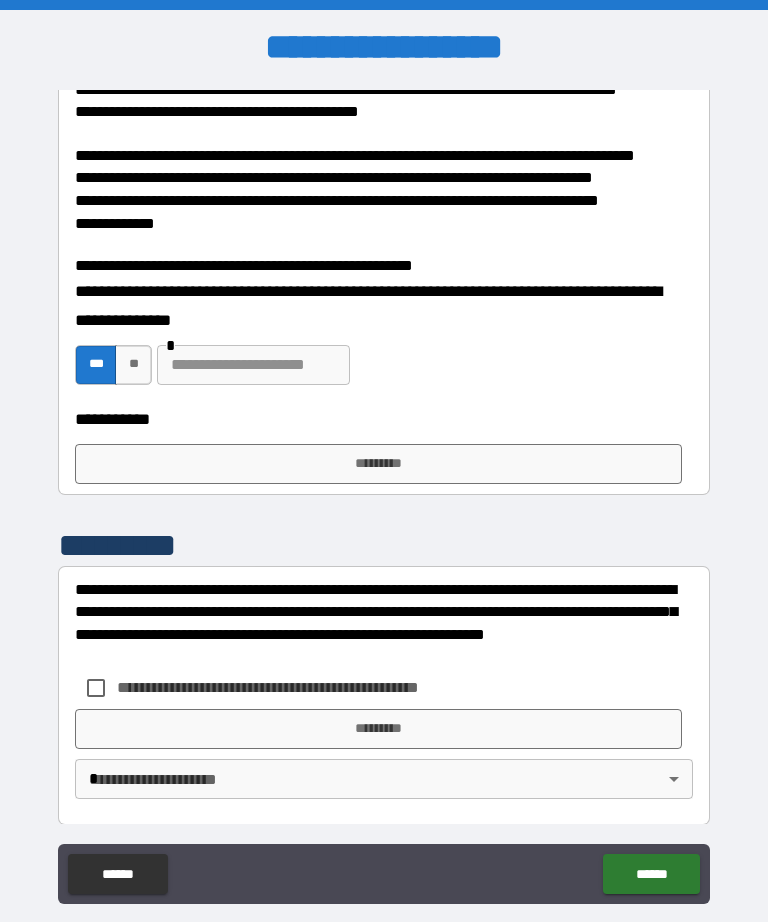 click at bounding box center (253, 365) 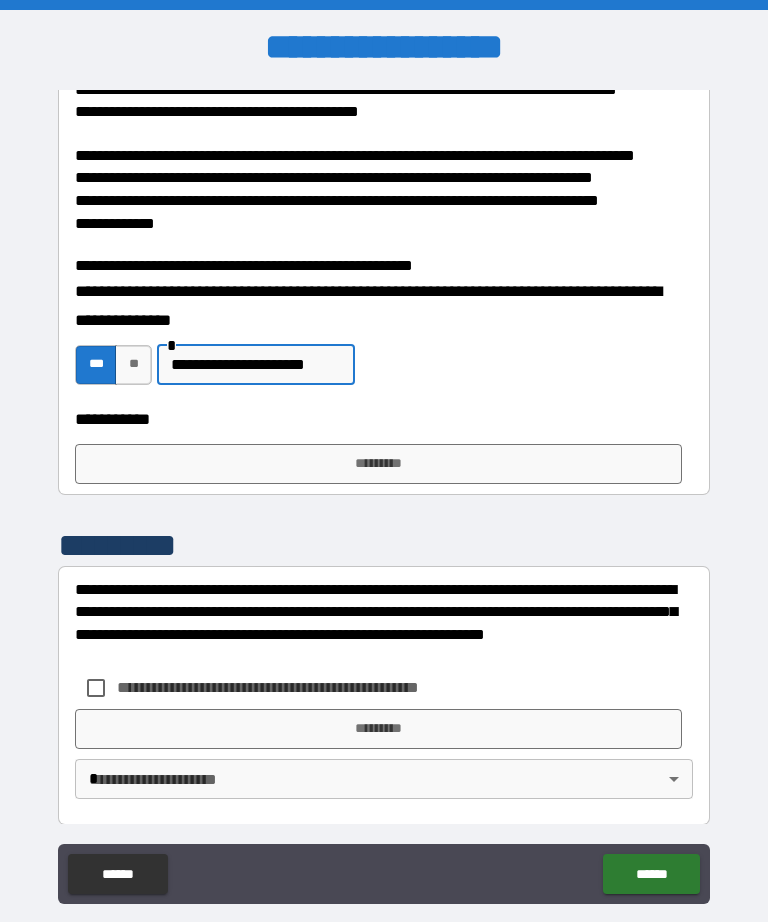 type on "**********" 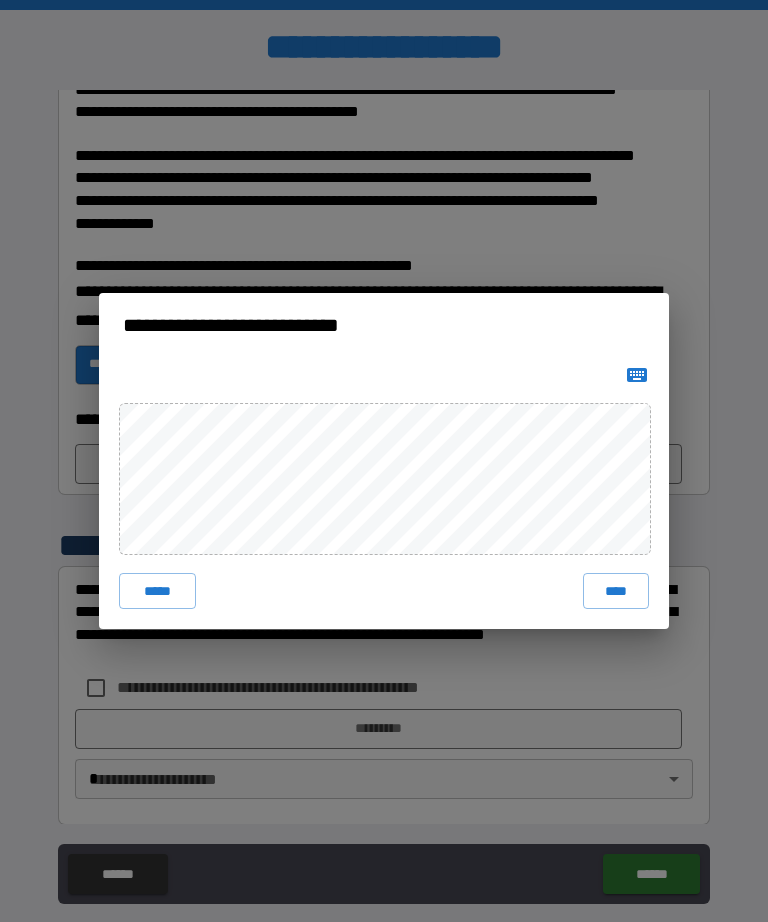 click on "****" at bounding box center (616, 591) 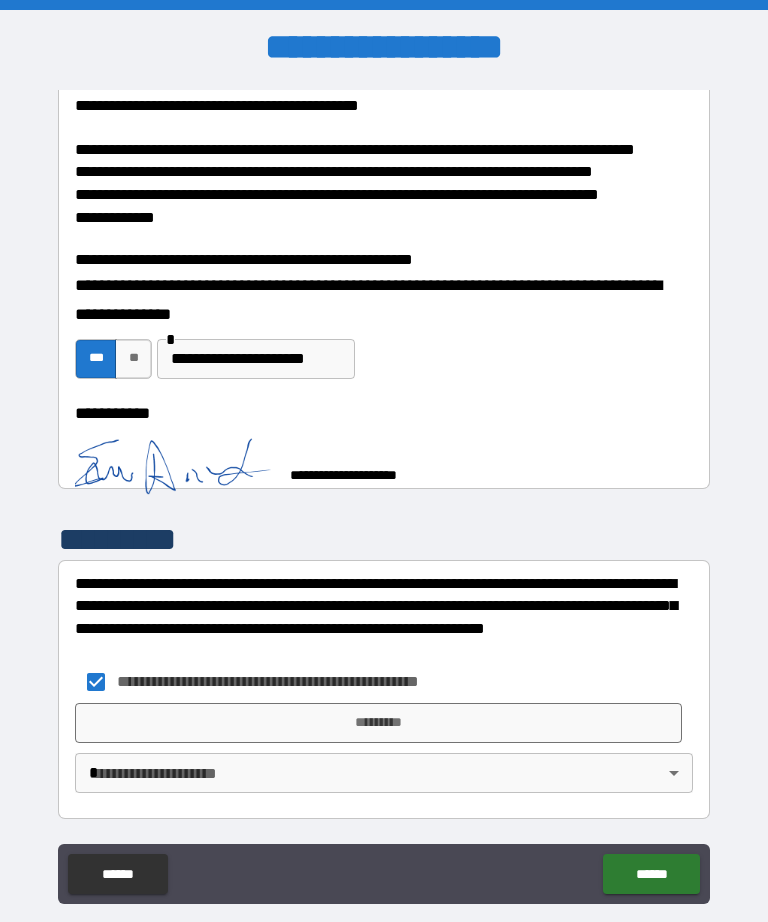 scroll, scrollTop: 1279, scrollLeft: 0, axis: vertical 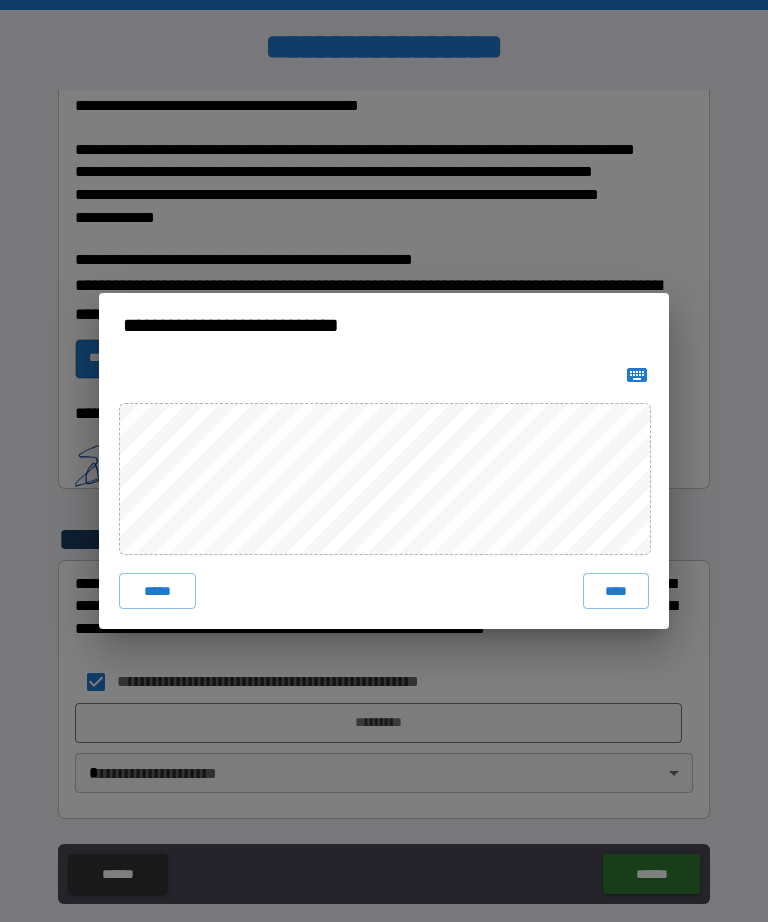 click on "***** ****" at bounding box center (384, 493) 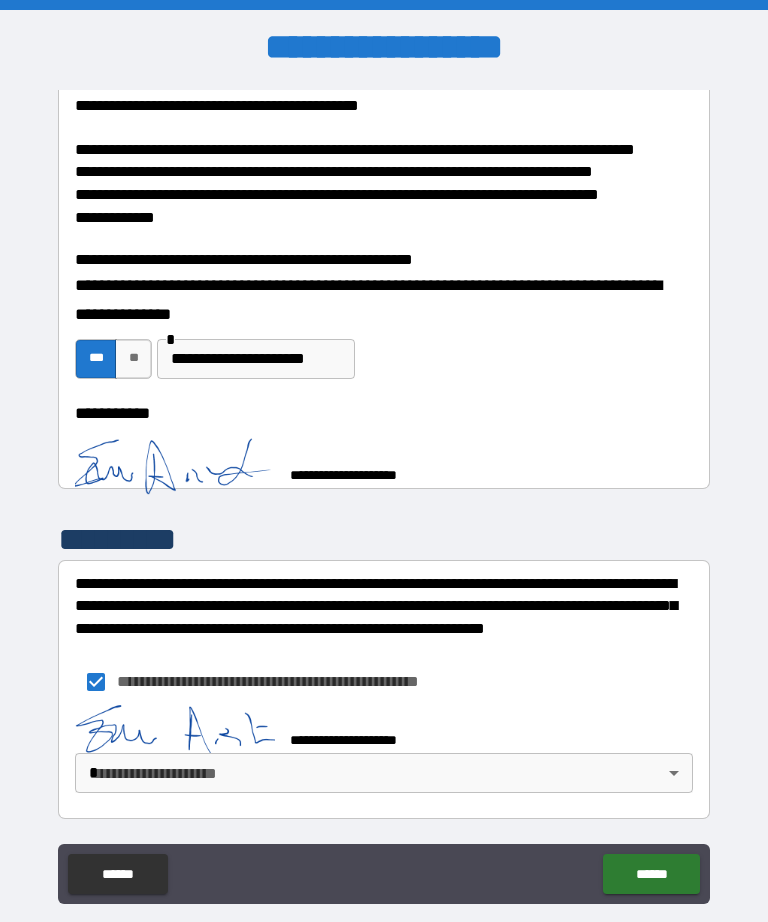 scroll, scrollTop: 1274, scrollLeft: 0, axis: vertical 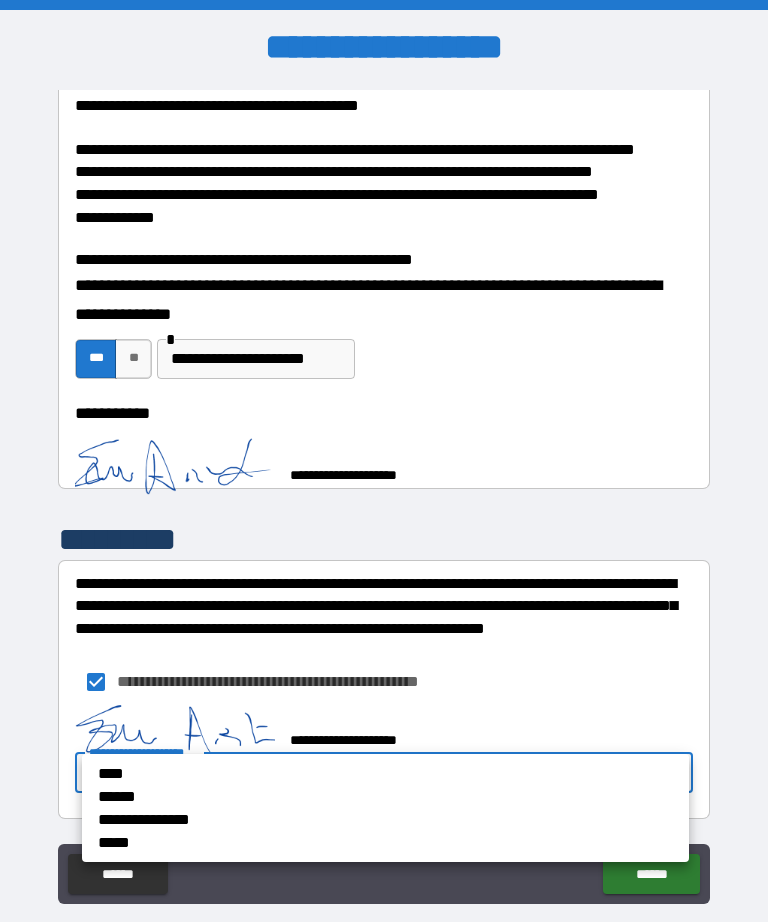 click on "****" at bounding box center [323, 773] 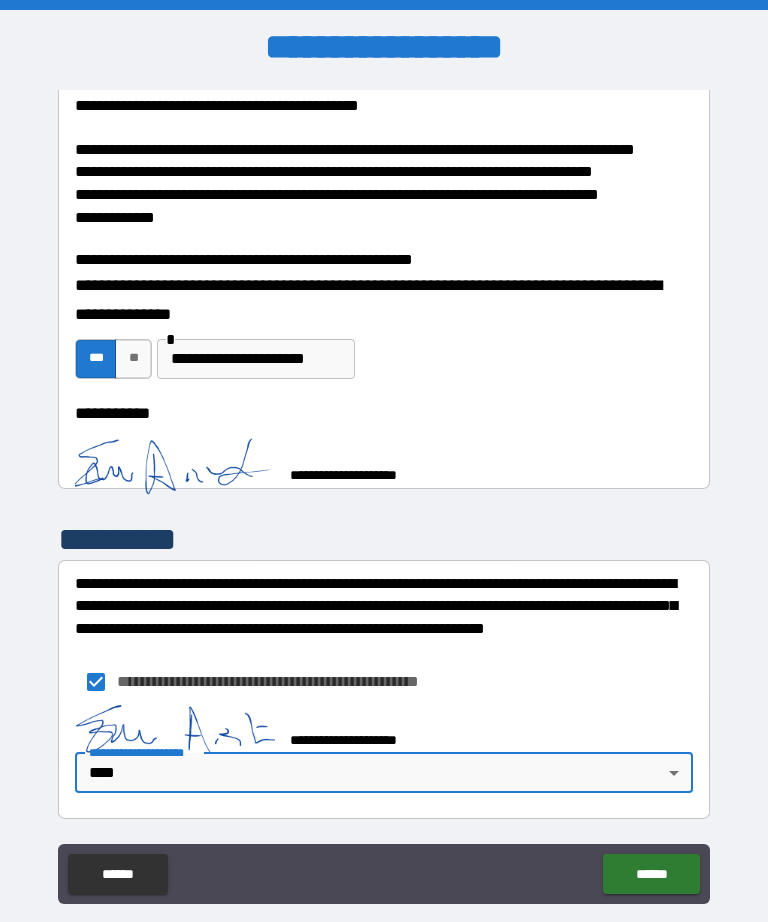 type on "****" 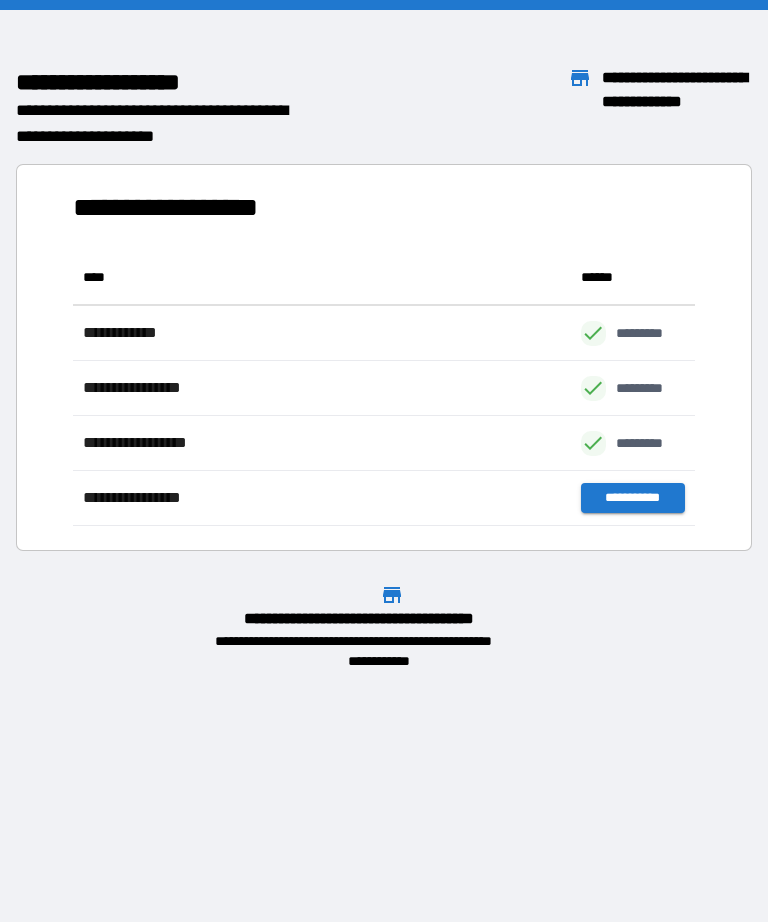 scroll, scrollTop: 276, scrollLeft: 622, axis: both 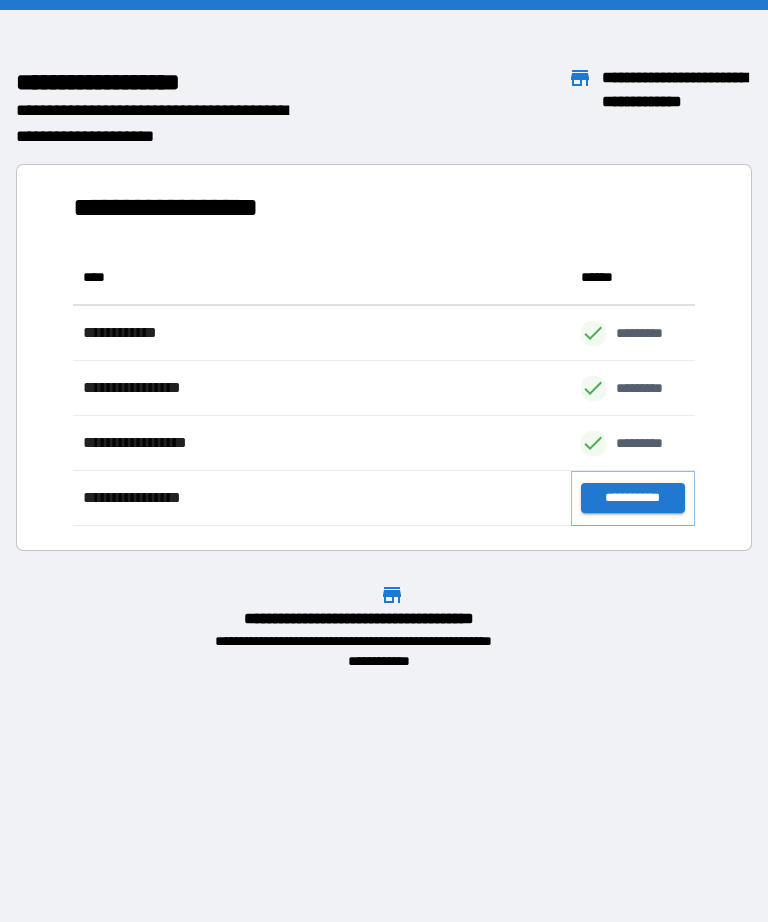 click on "**********" at bounding box center (633, 498) 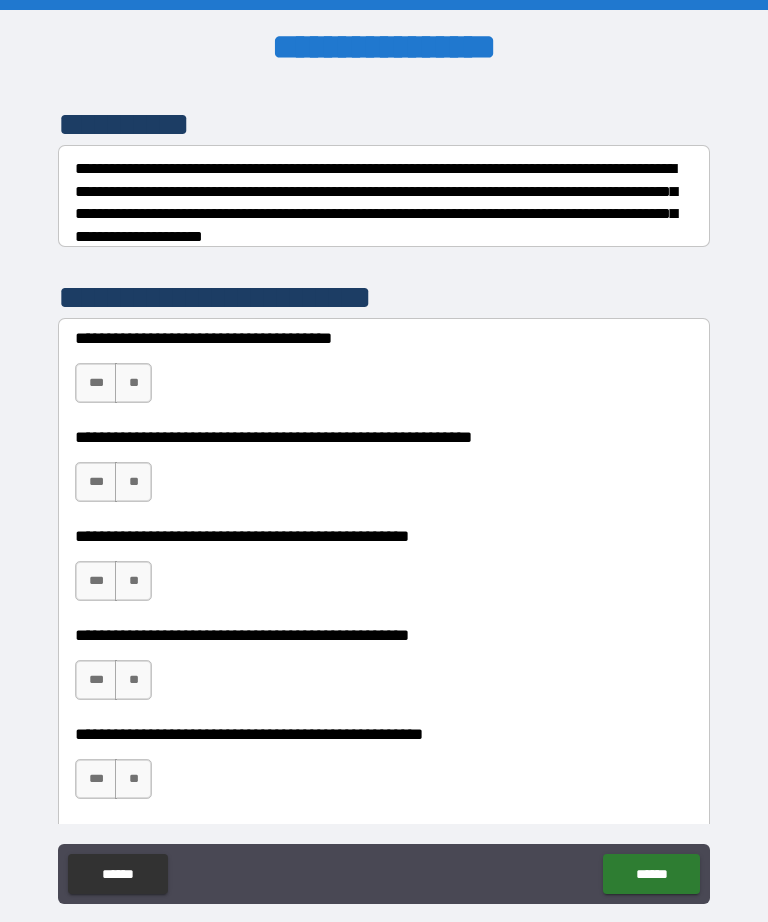 scroll, scrollTop: 290, scrollLeft: 0, axis: vertical 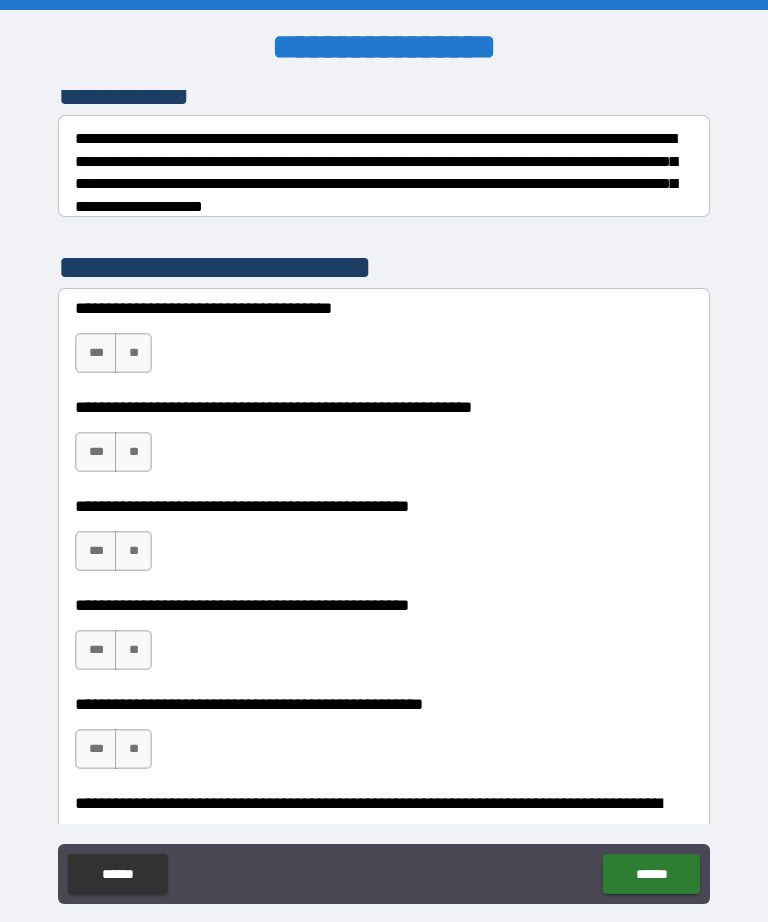 click on "**" at bounding box center [133, 353] 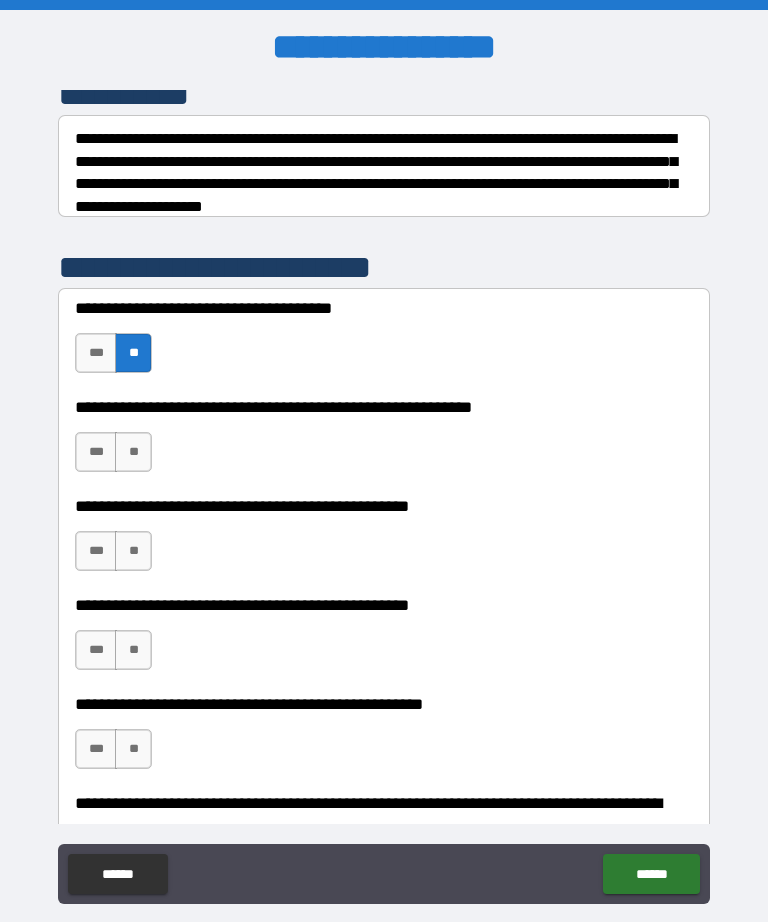 click on "**" at bounding box center [133, 452] 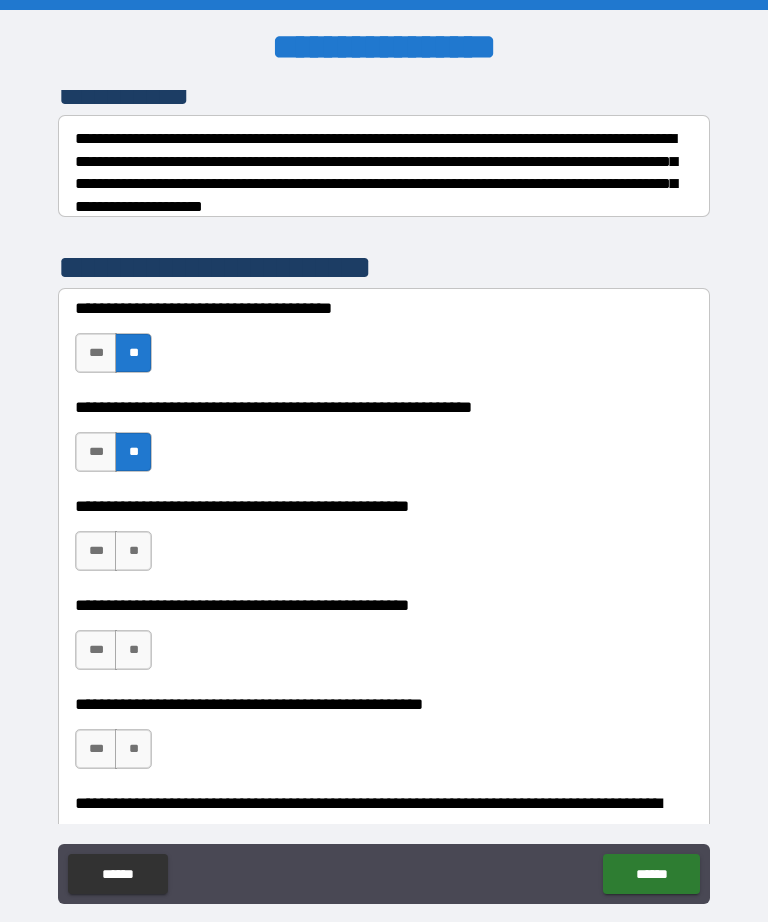 click on "**" at bounding box center (133, 551) 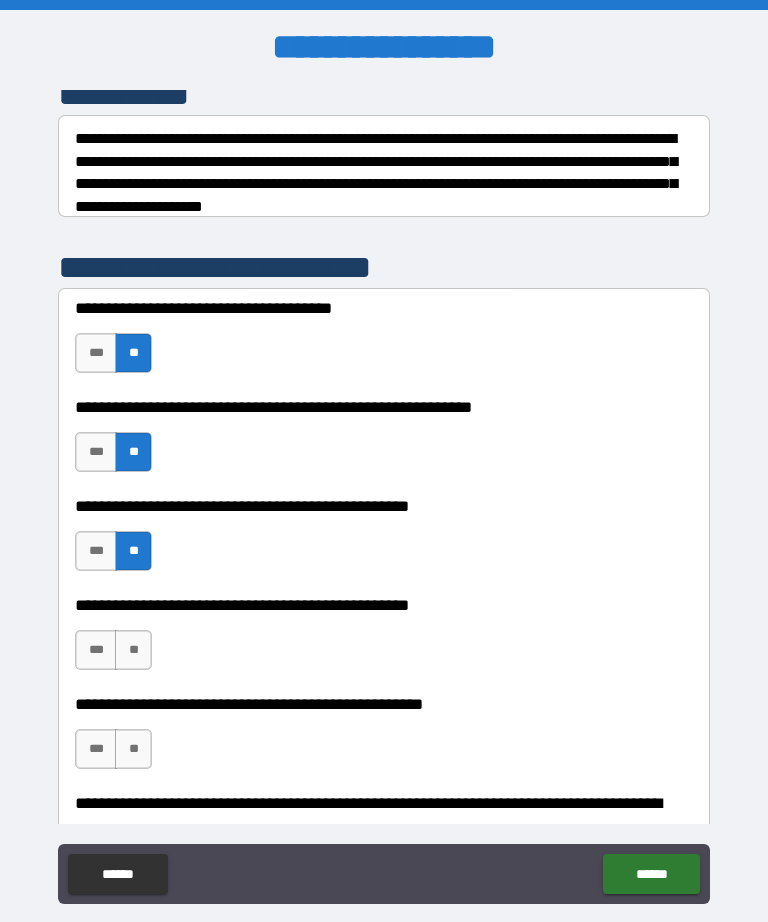 click on "**" at bounding box center (133, 650) 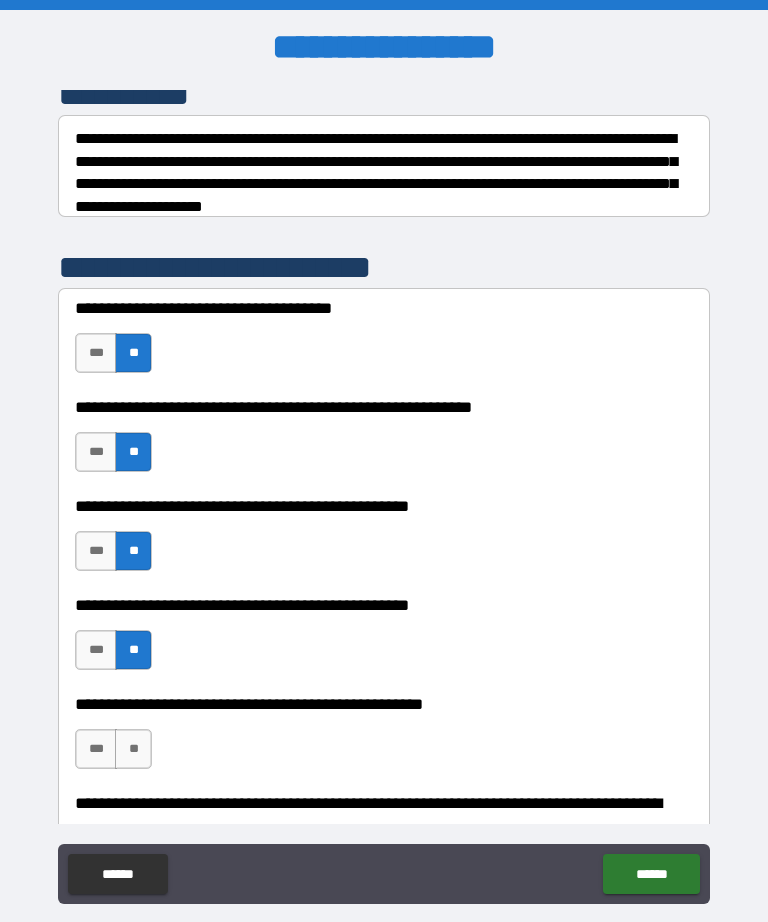click on "**" at bounding box center [133, 749] 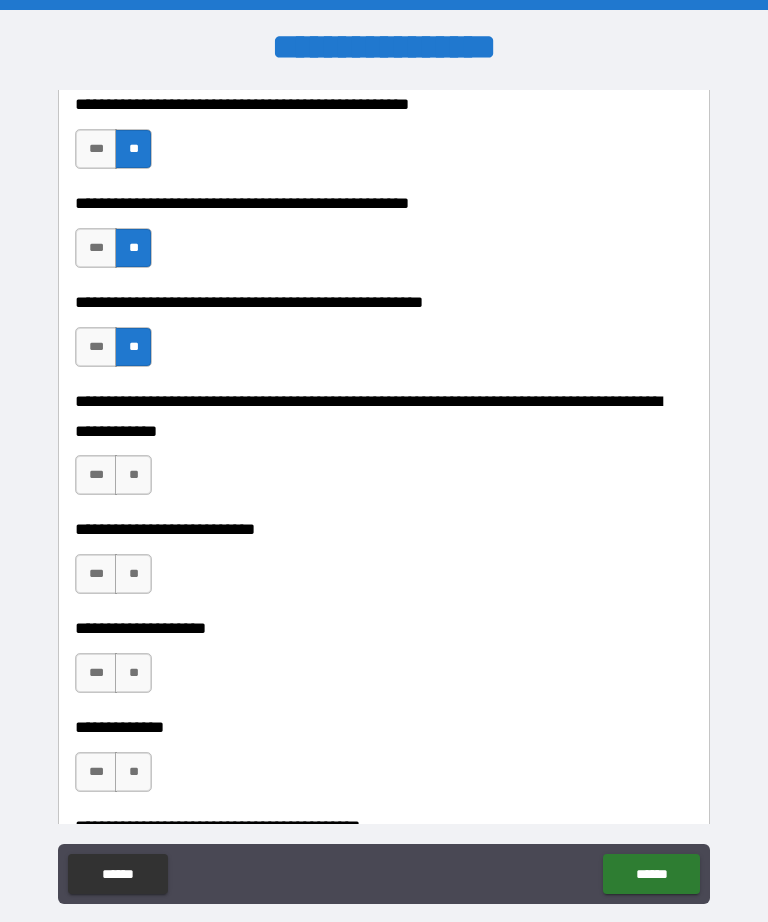 scroll, scrollTop: 696, scrollLeft: 0, axis: vertical 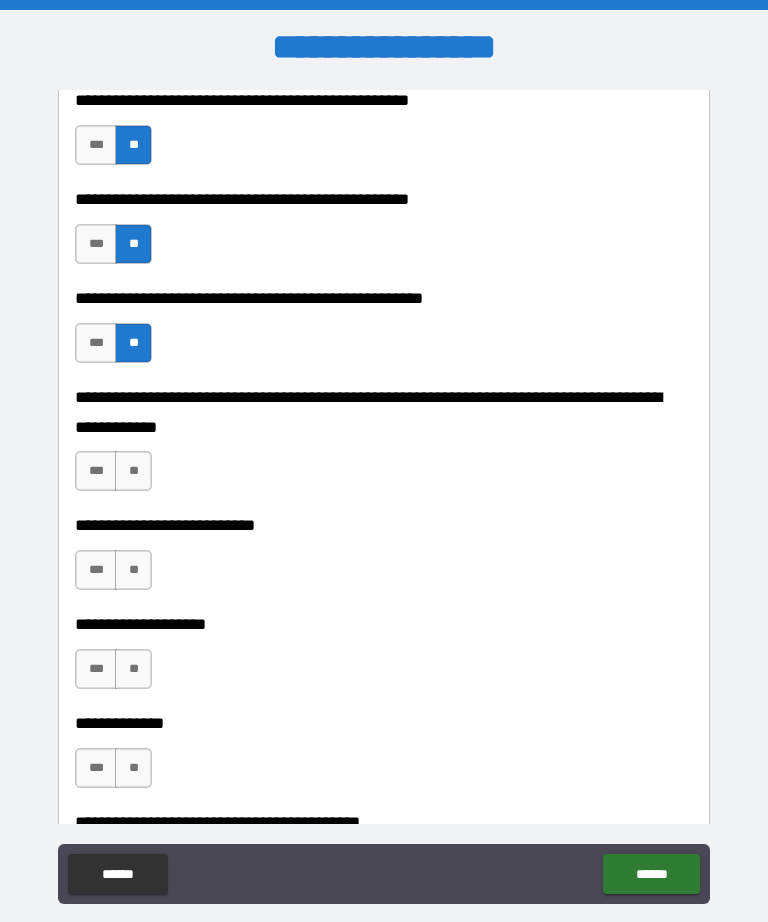 click on "**" at bounding box center [133, 471] 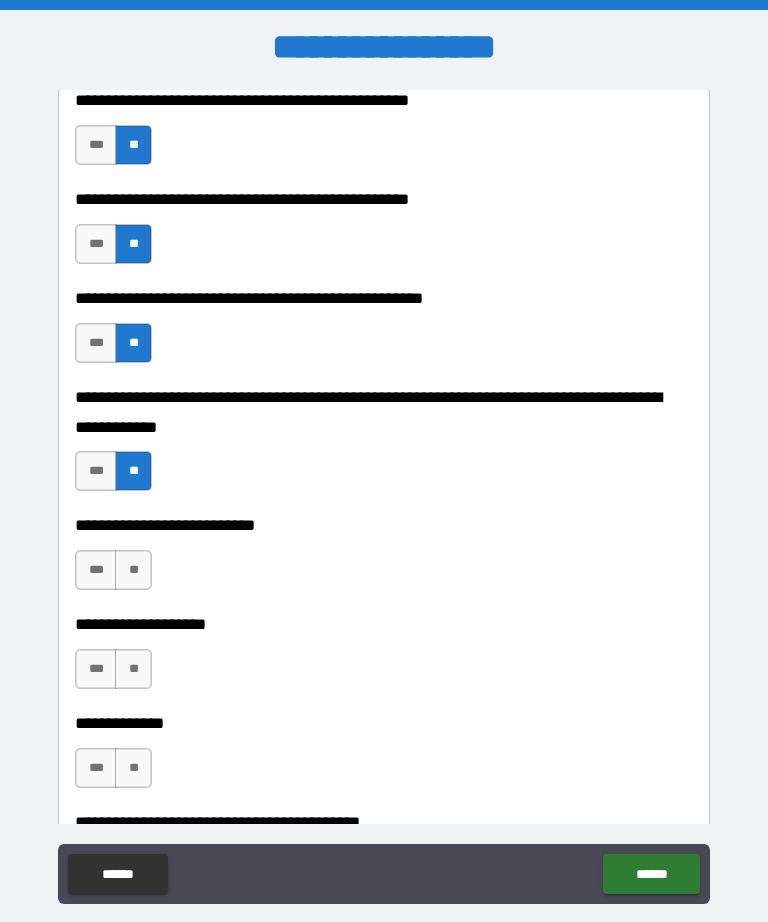 click on "**" at bounding box center (133, 570) 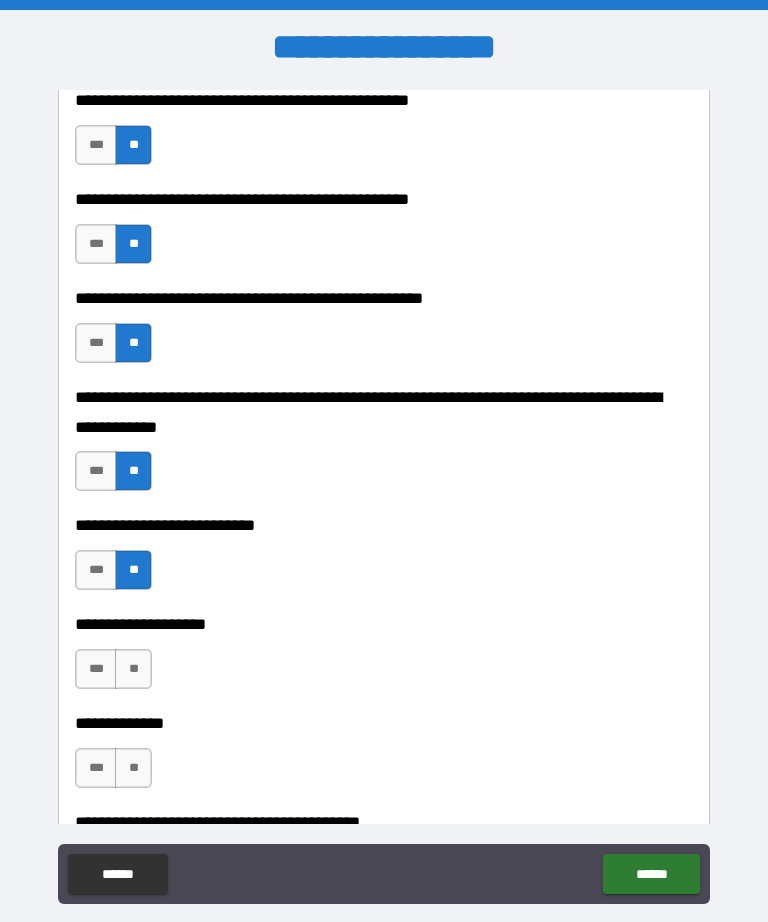 click on "**" at bounding box center [133, 669] 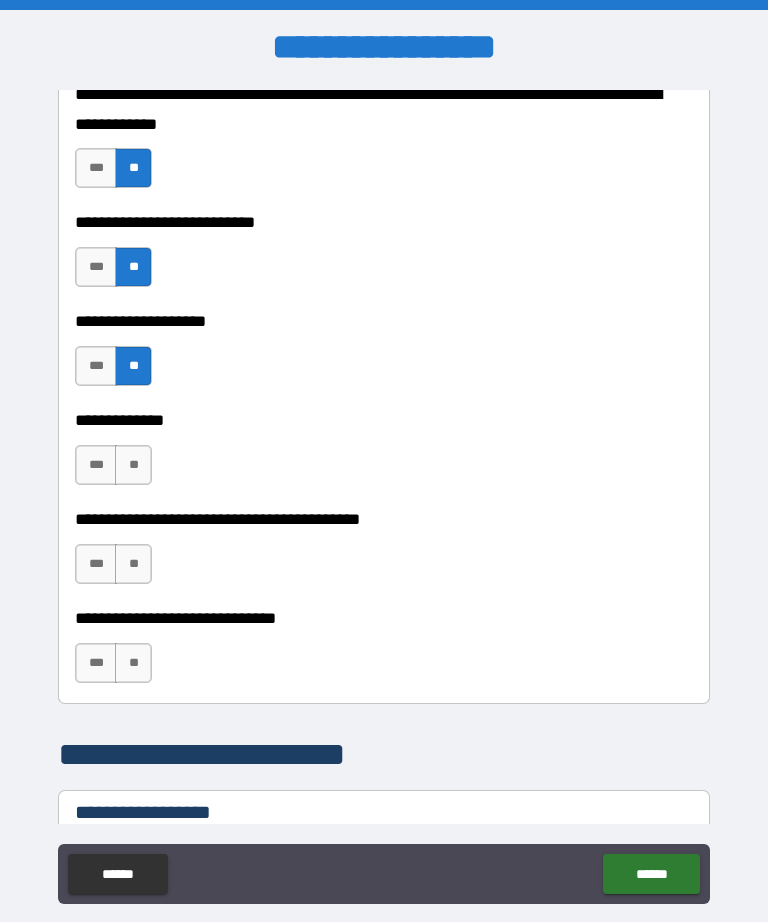 scroll, scrollTop: 998, scrollLeft: 0, axis: vertical 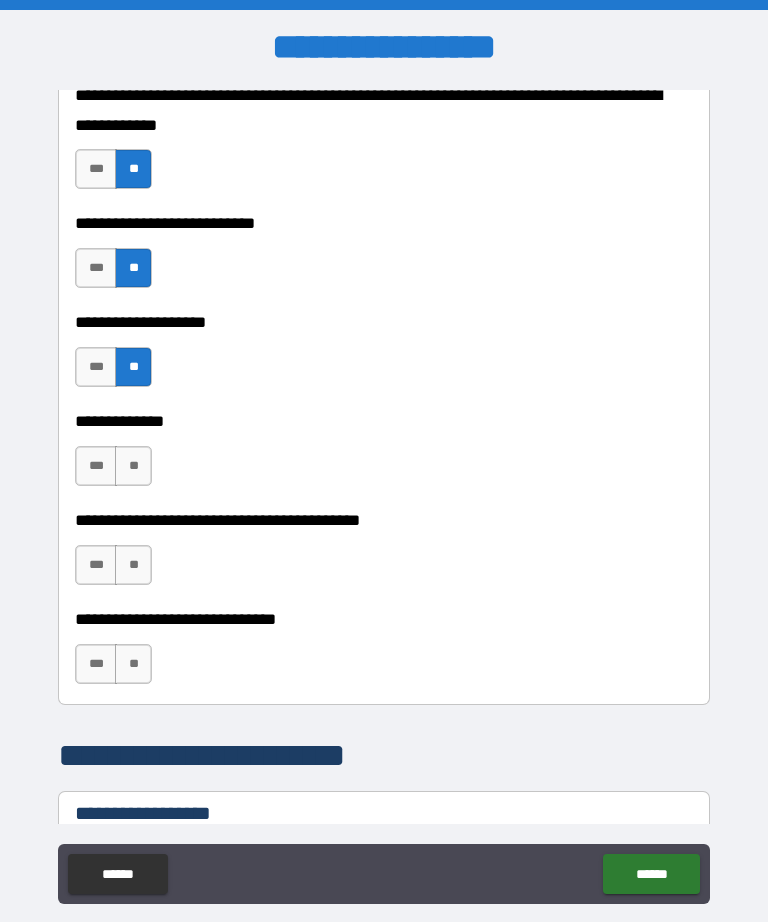 click on "**" at bounding box center [133, 565] 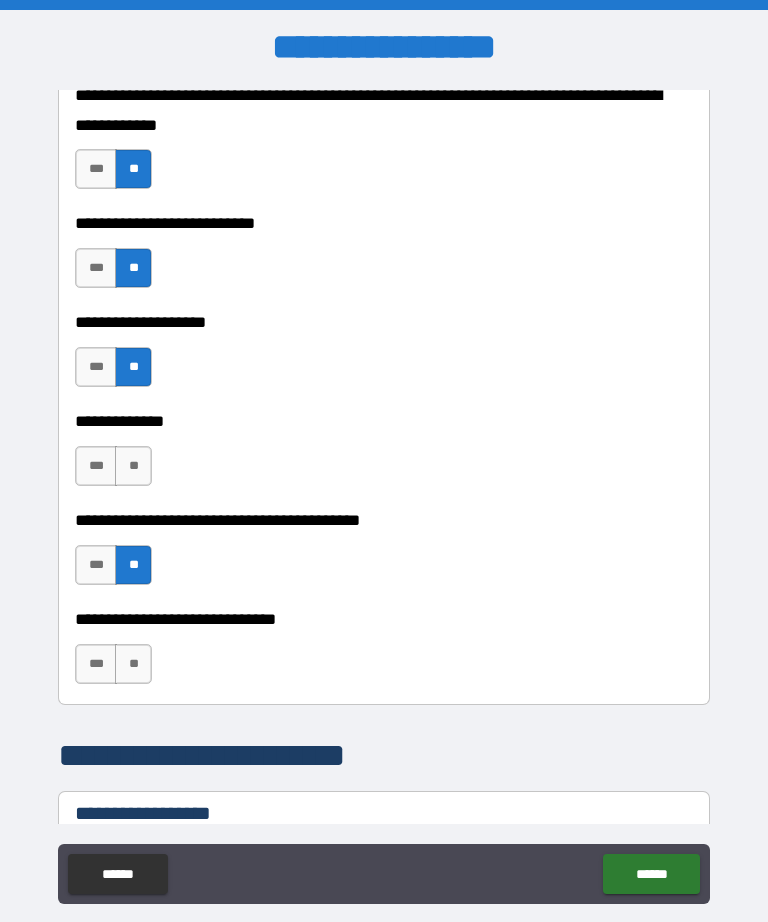 click on "**" at bounding box center (133, 466) 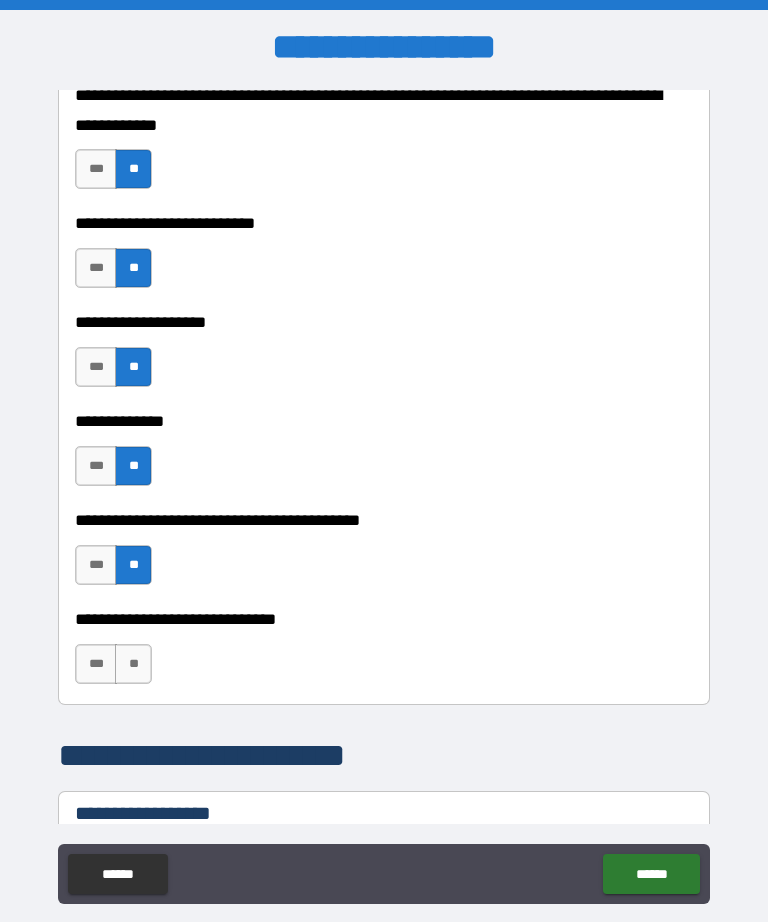 click on "***" at bounding box center (96, 466) 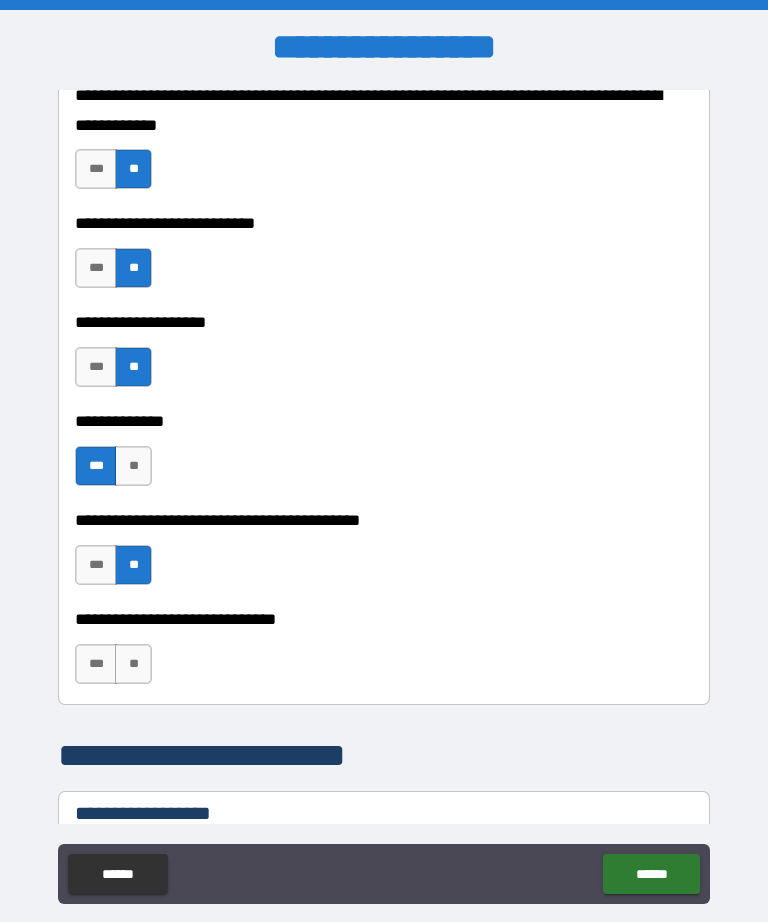 click on "**" at bounding box center [133, 664] 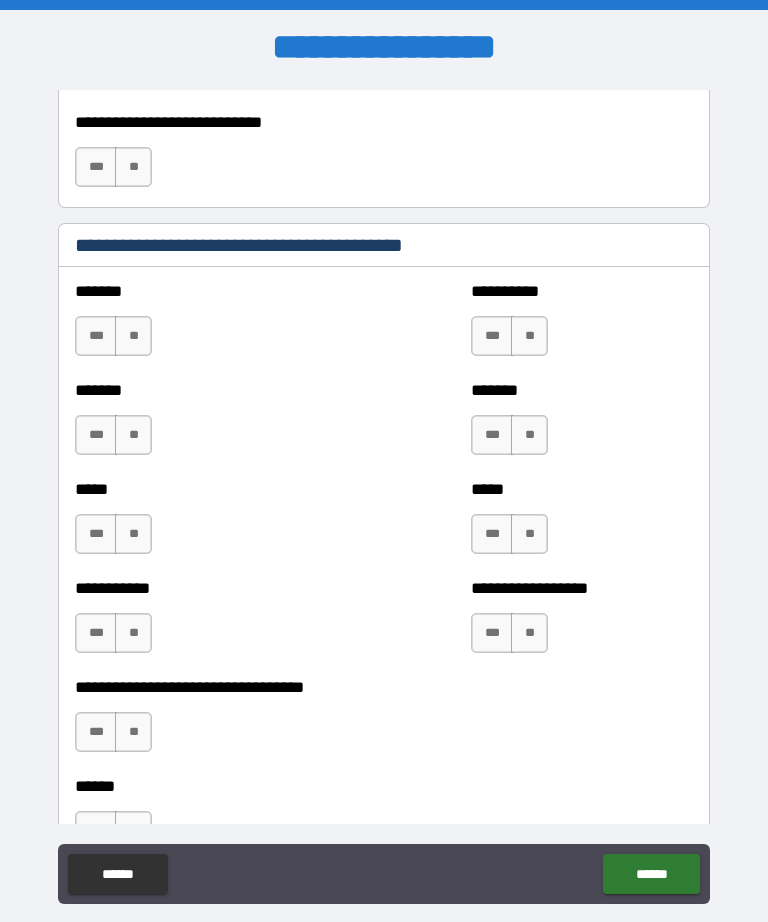 scroll, scrollTop: 1871, scrollLeft: 0, axis: vertical 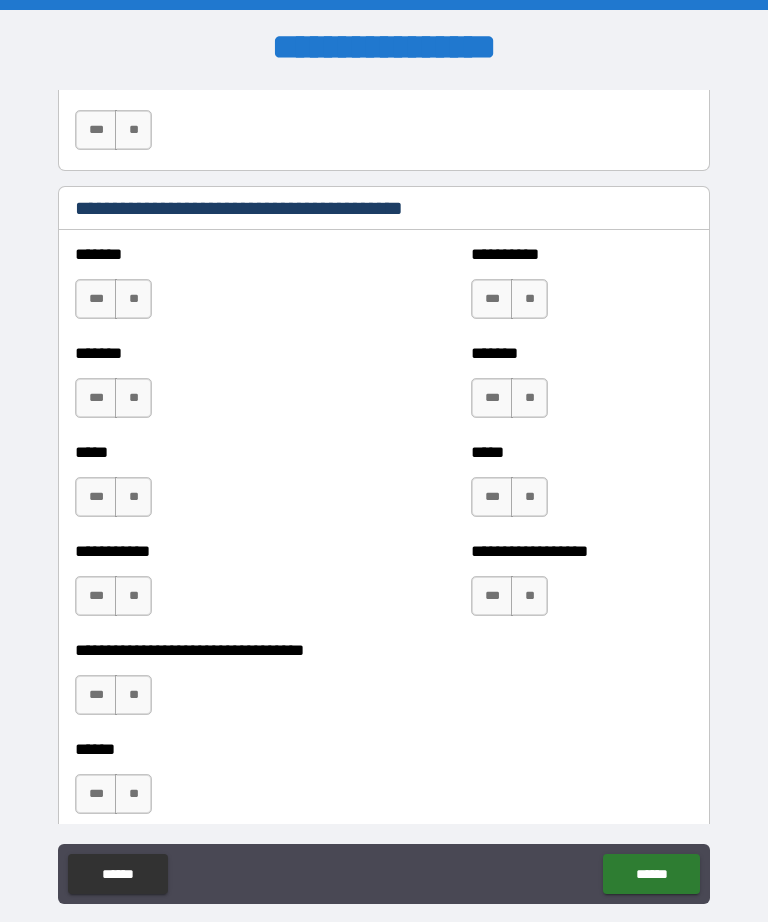 click on "***" at bounding box center (492, 299) 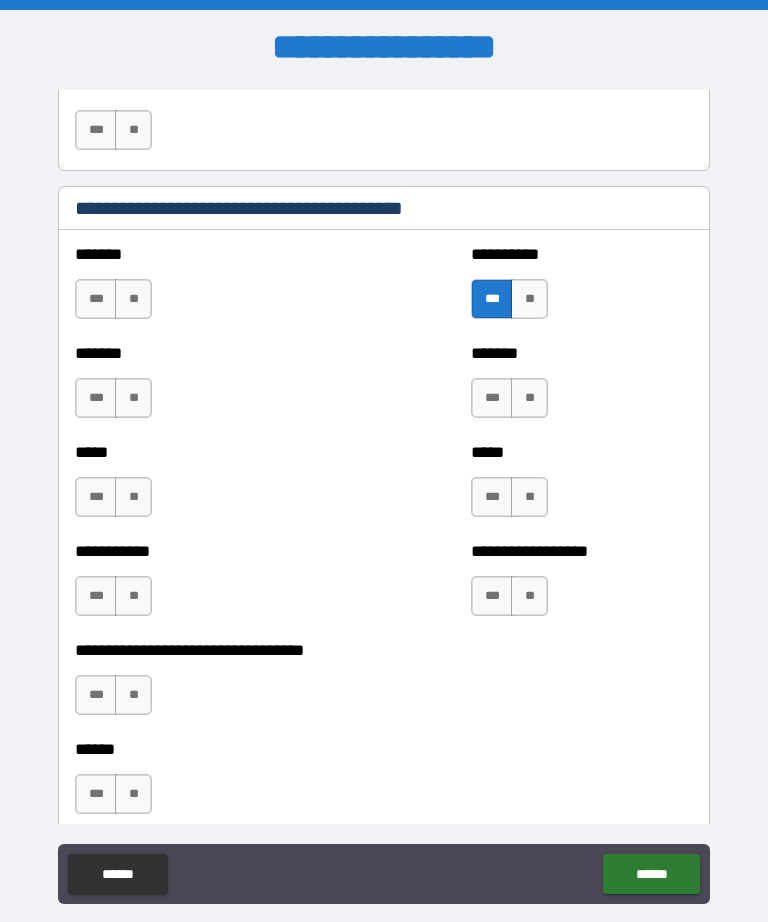 click on "**" at bounding box center [133, 299] 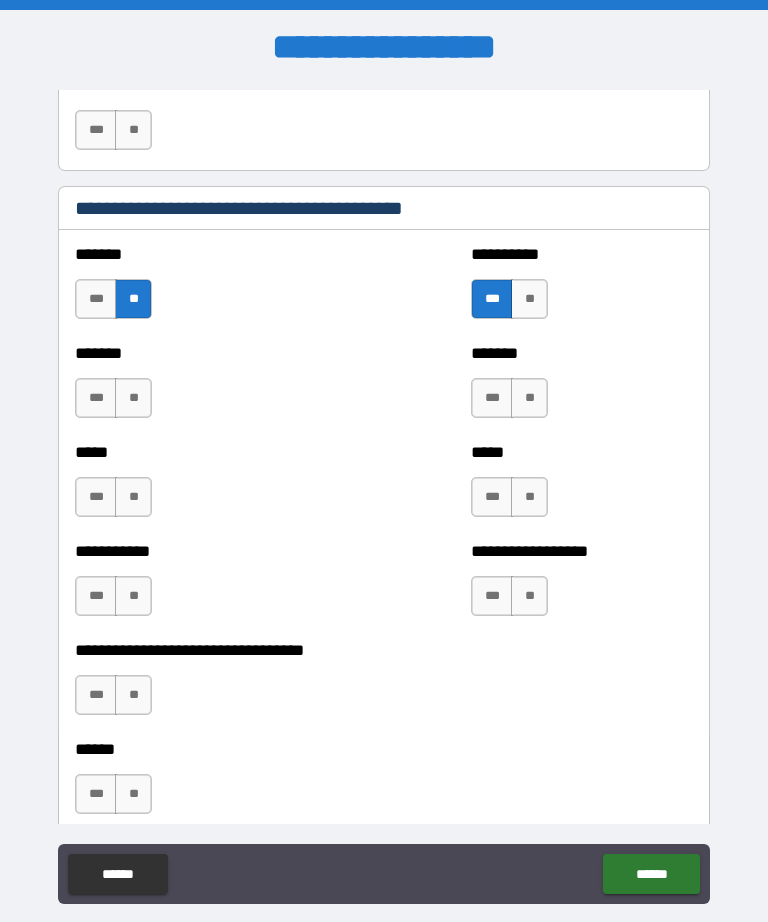 click on "**" at bounding box center (133, 398) 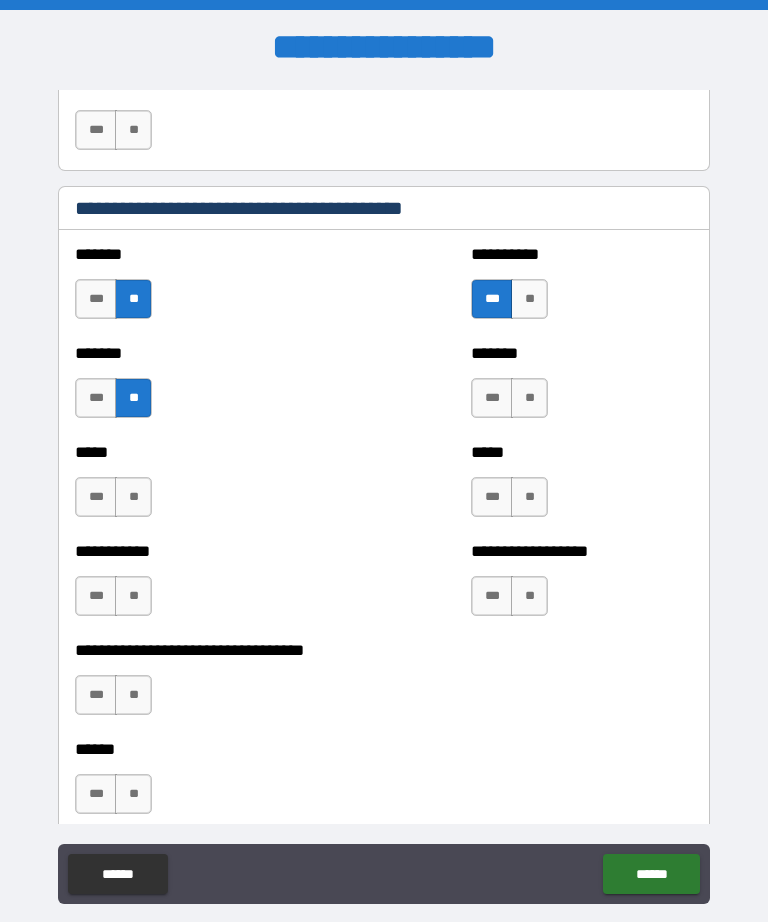 click on "**" at bounding box center (133, 497) 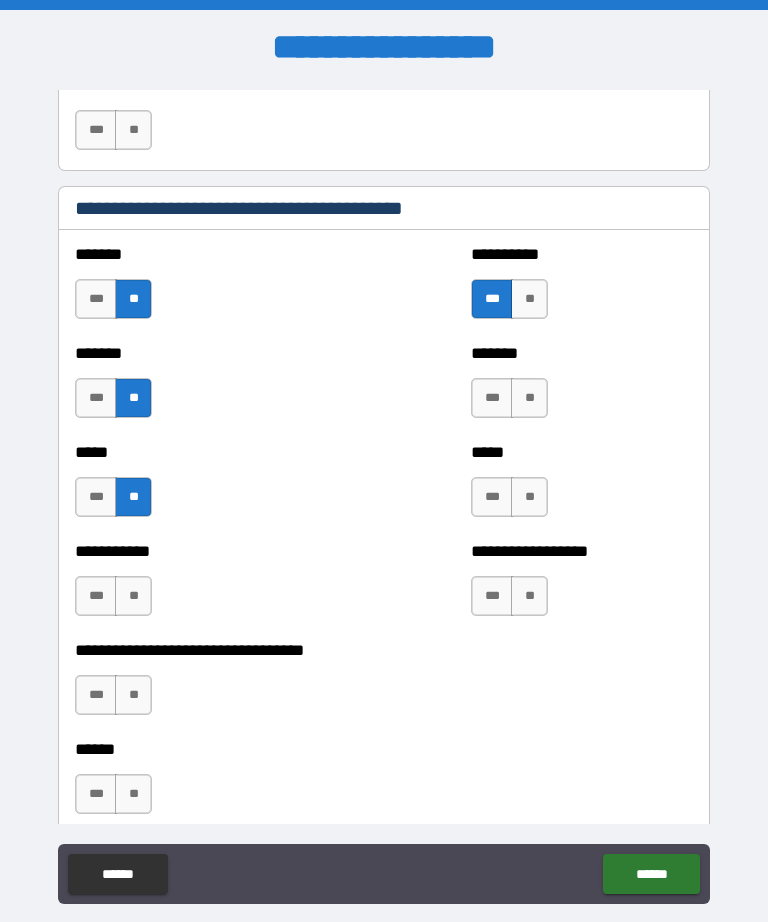 click on "**" at bounding box center [133, 596] 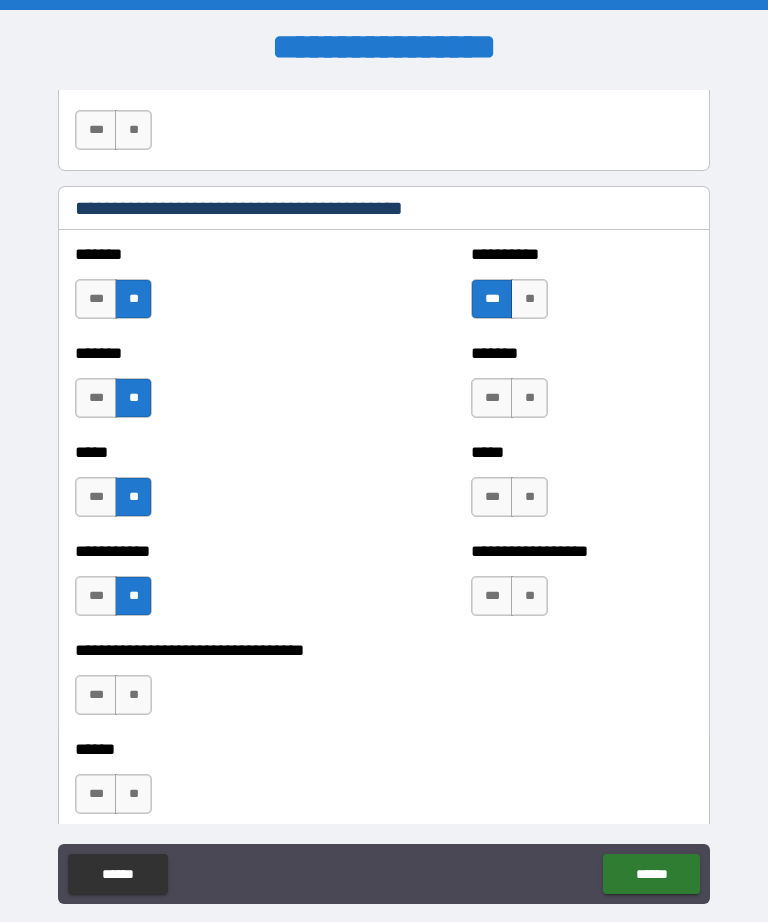click on "**" at bounding box center [133, 695] 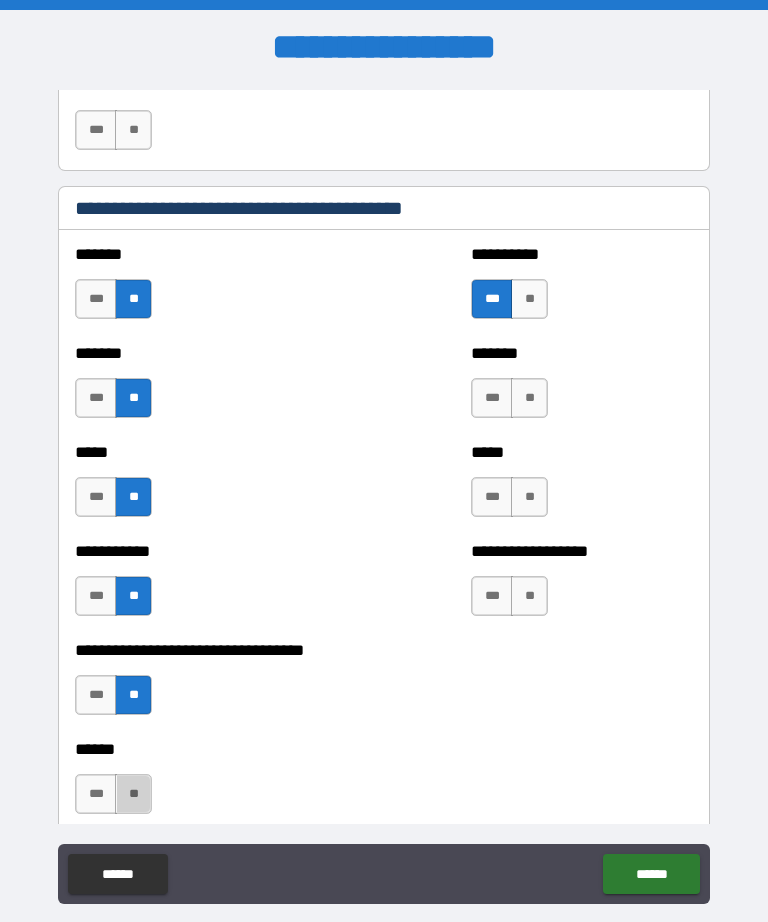click on "**" at bounding box center (133, 794) 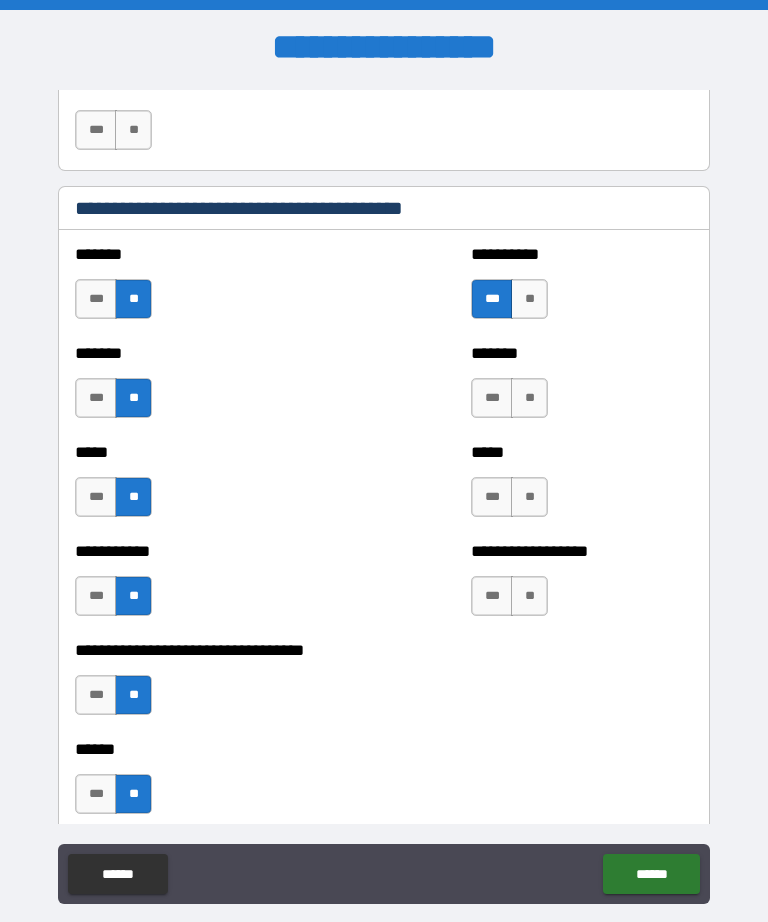 click on "**" at bounding box center (529, 596) 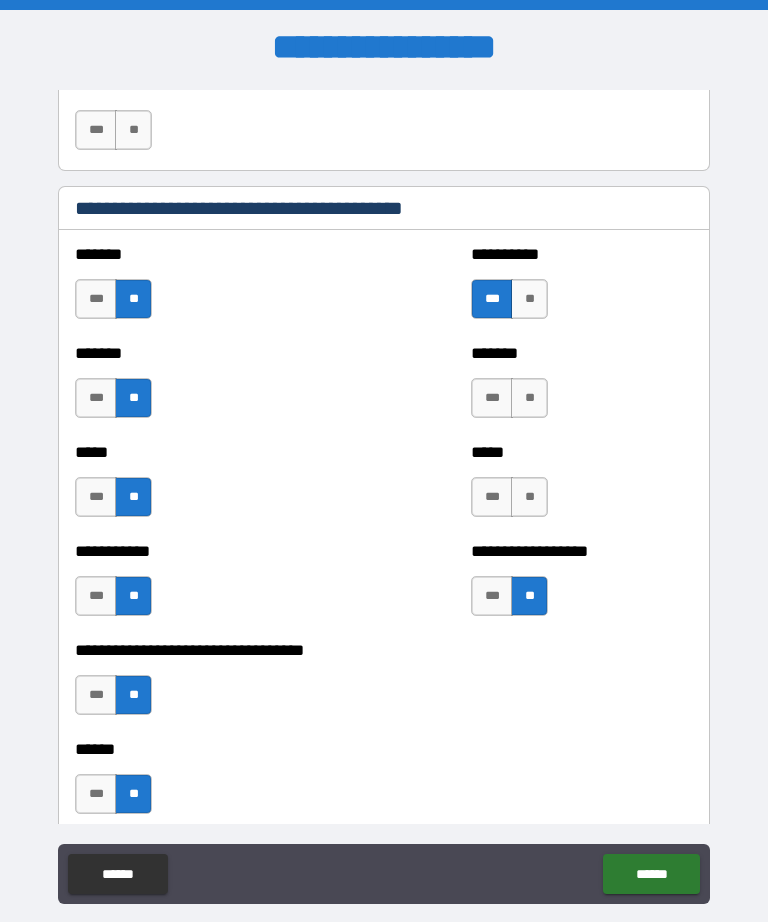 click on "**" at bounding box center (529, 497) 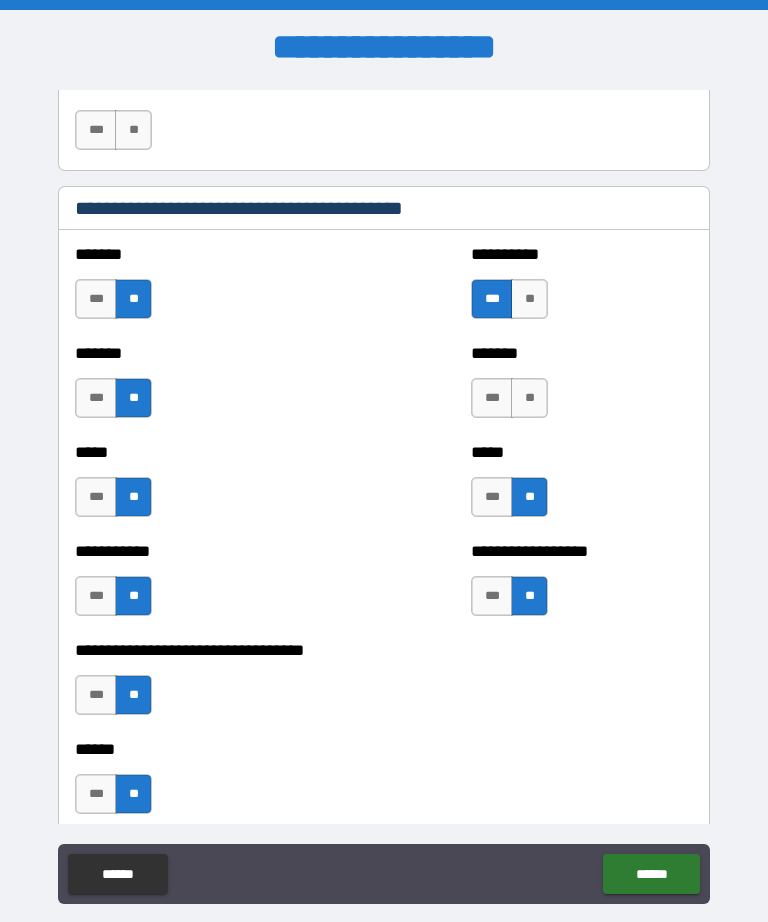 click on "**" at bounding box center (529, 398) 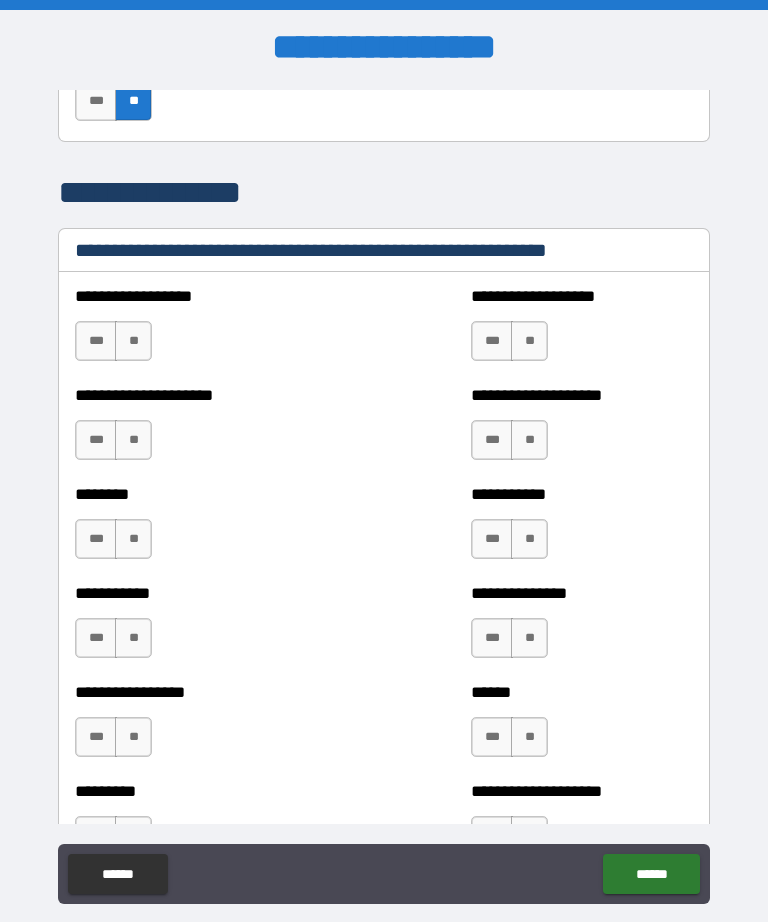 scroll, scrollTop: 2561, scrollLeft: 0, axis: vertical 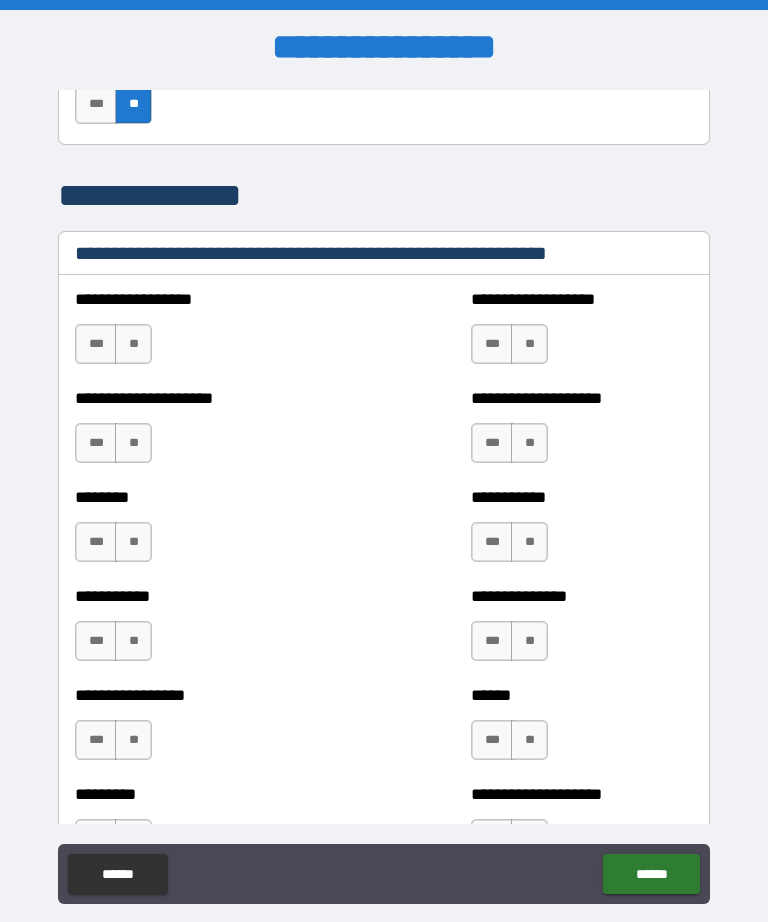 click on "**" at bounding box center (133, 344) 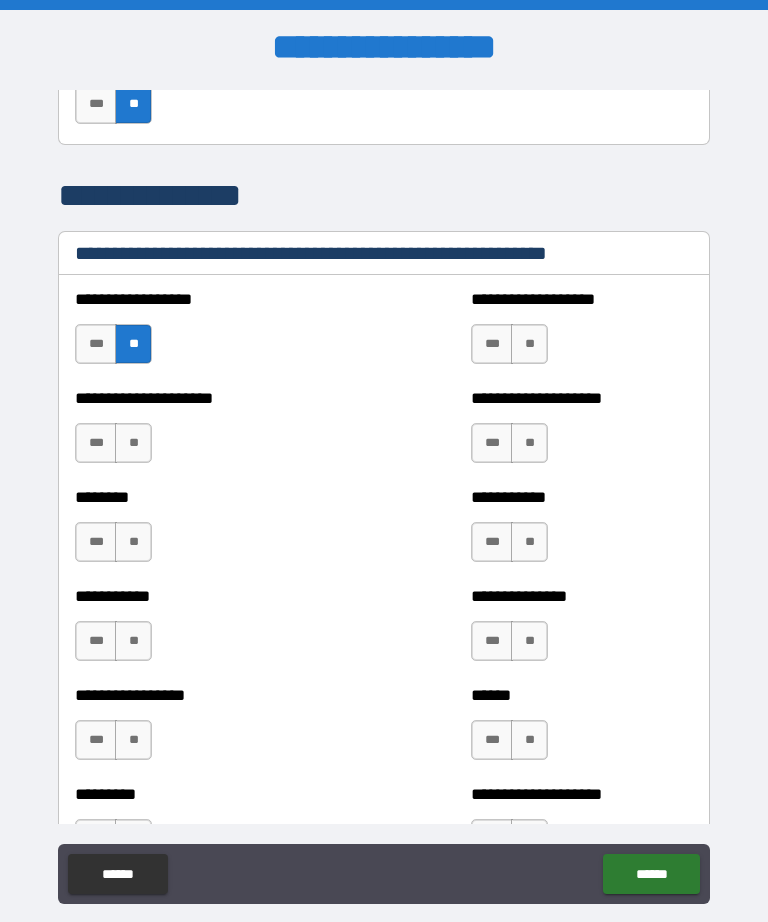 click on "**" at bounding box center (133, 443) 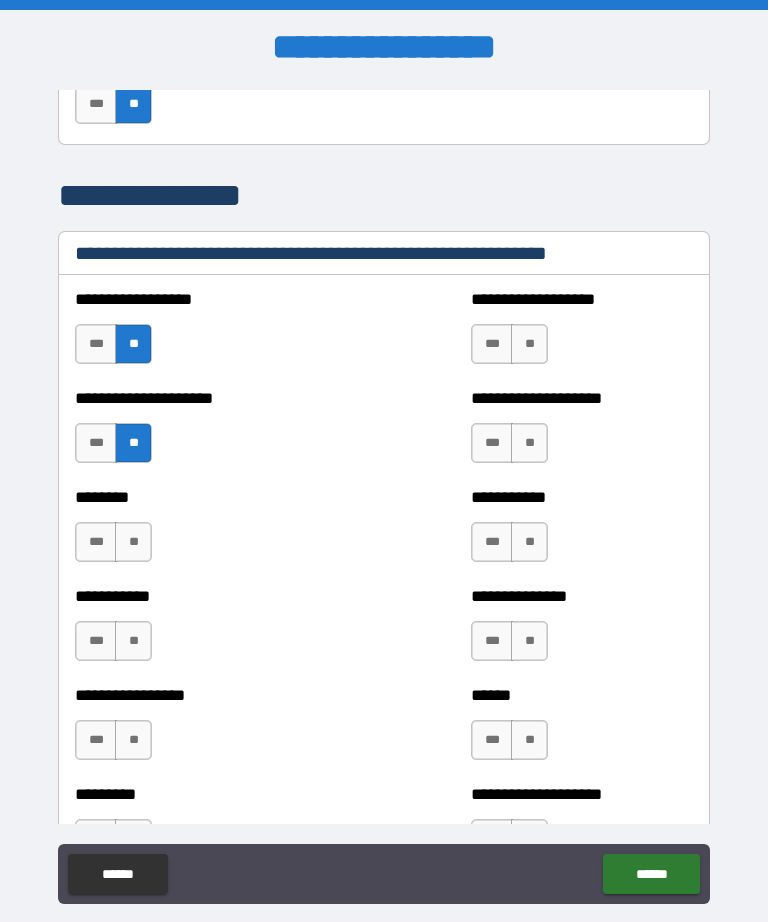 click on "**" at bounding box center (133, 542) 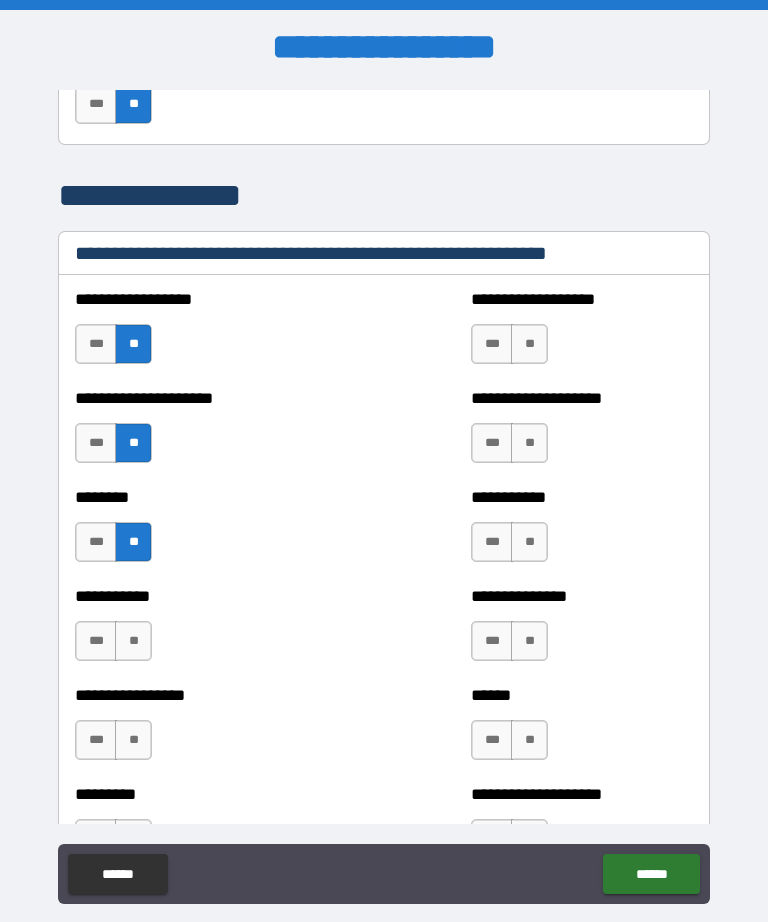 click on "**" at bounding box center (133, 641) 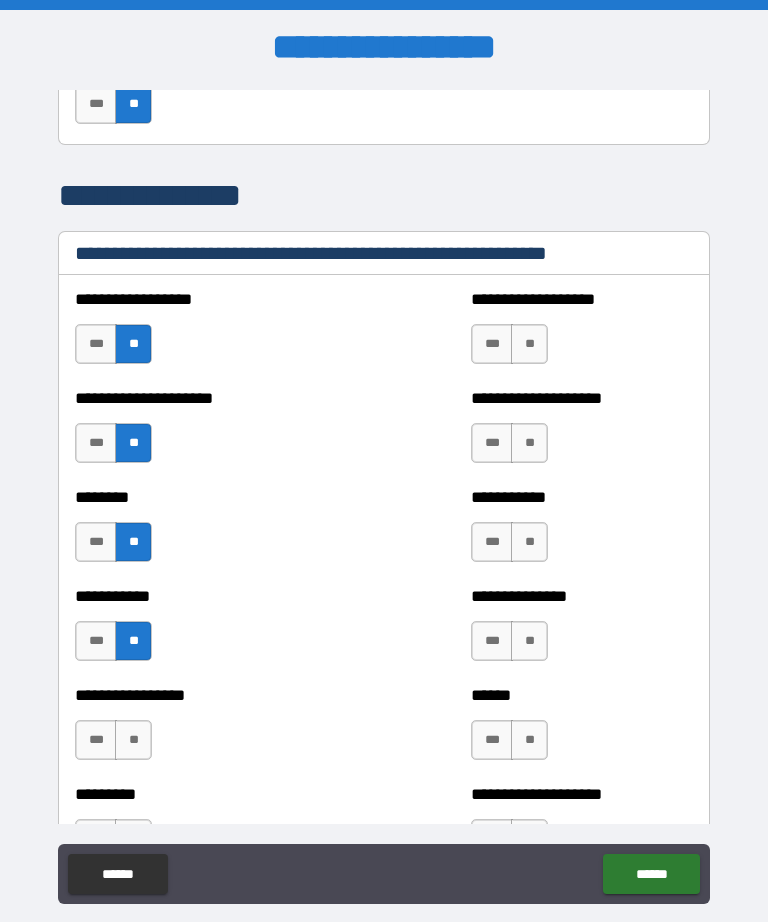 click on "**" at bounding box center (133, 740) 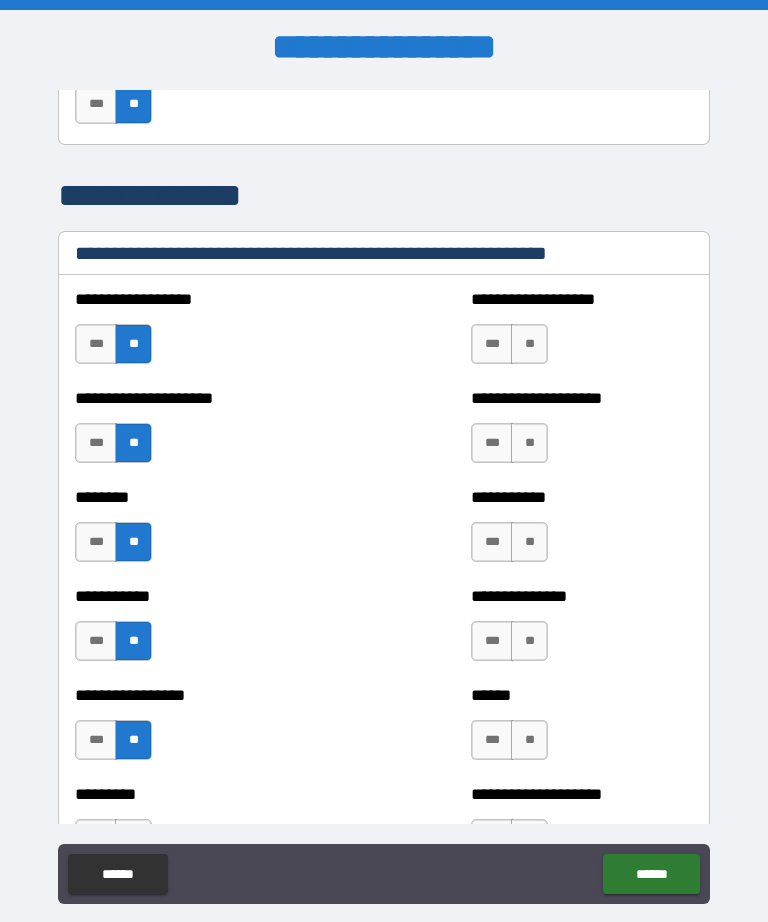 click on "**" at bounding box center [529, 344] 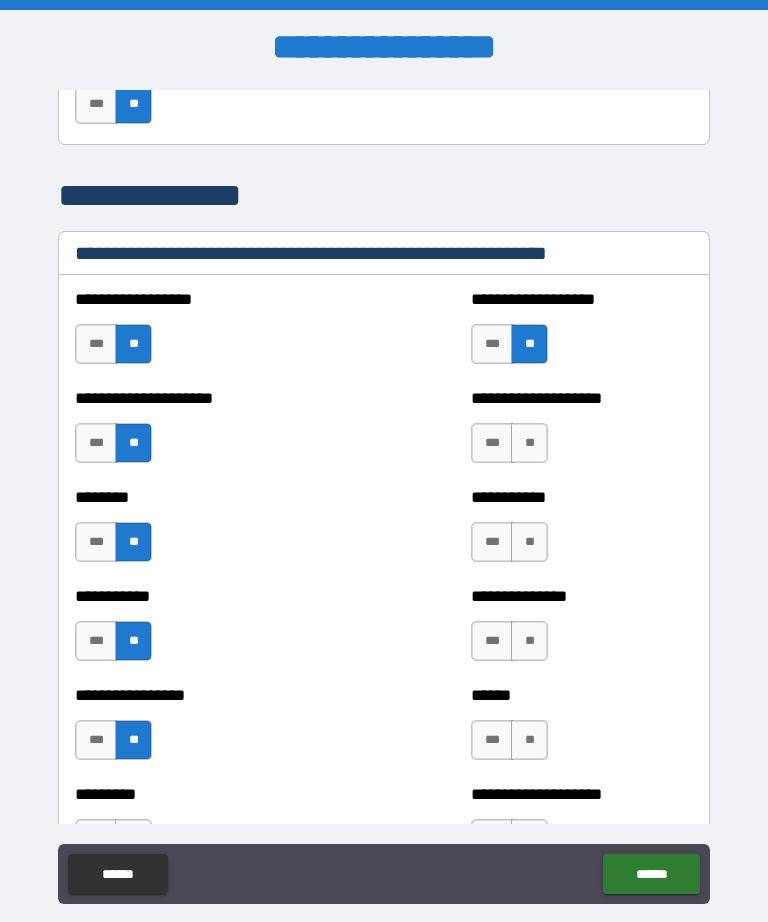 click on "**" at bounding box center [529, 443] 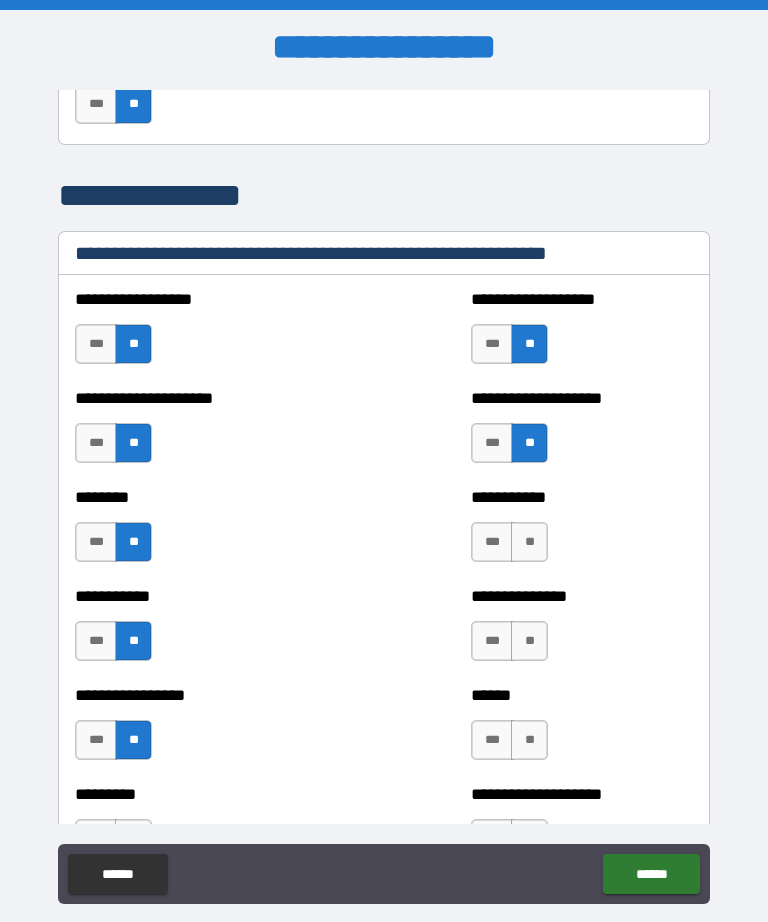 click on "**" at bounding box center [529, 542] 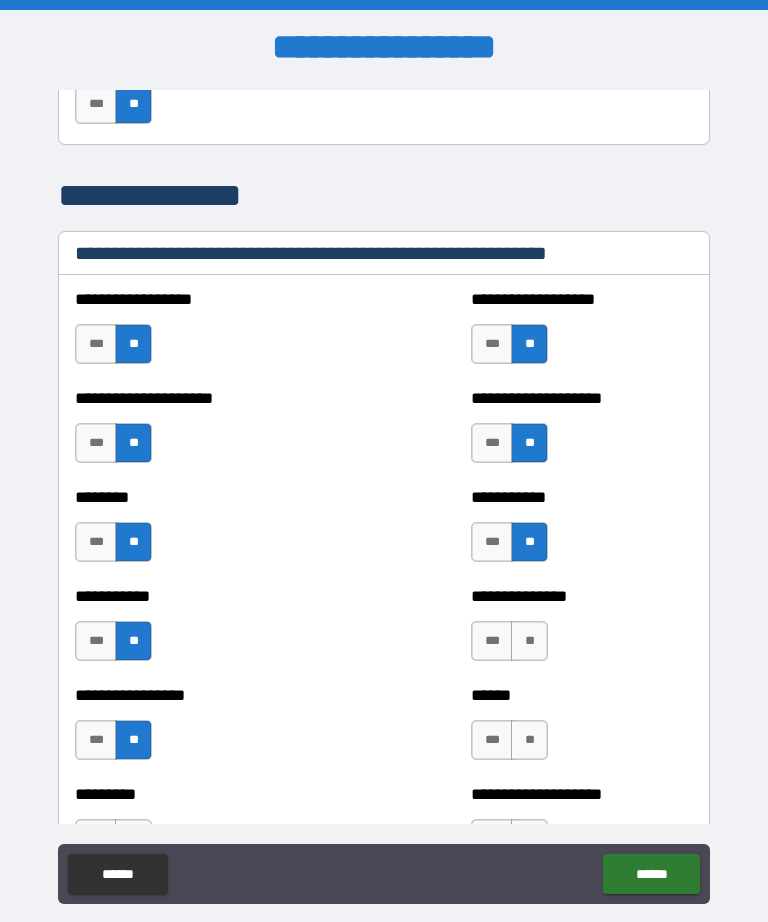 click on "**" at bounding box center [529, 641] 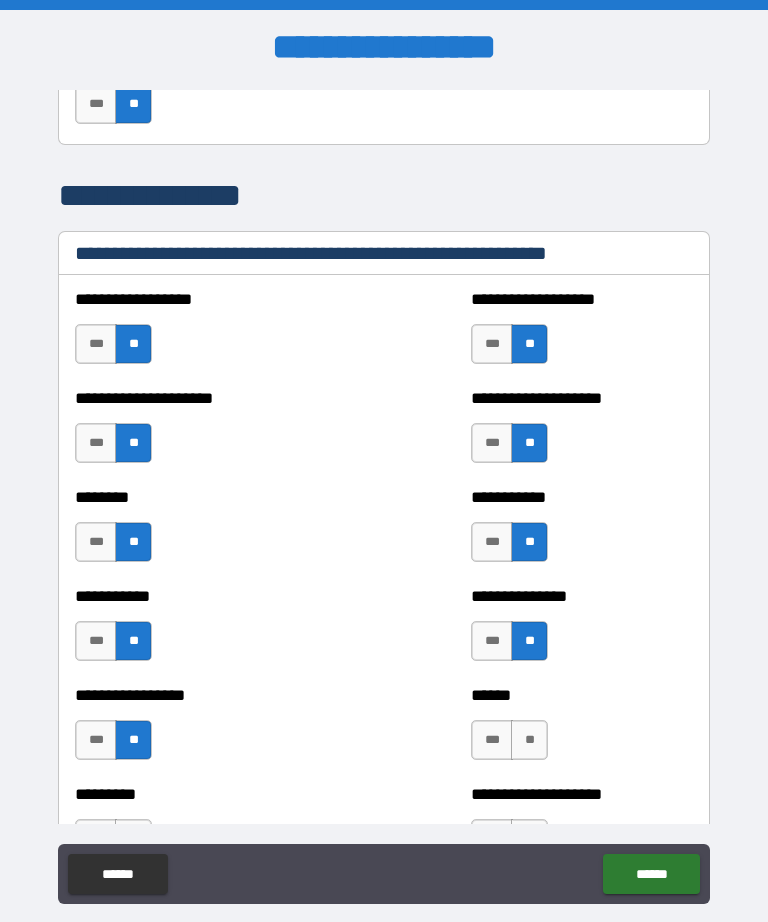click on "**" at bounding box center (529, 740) 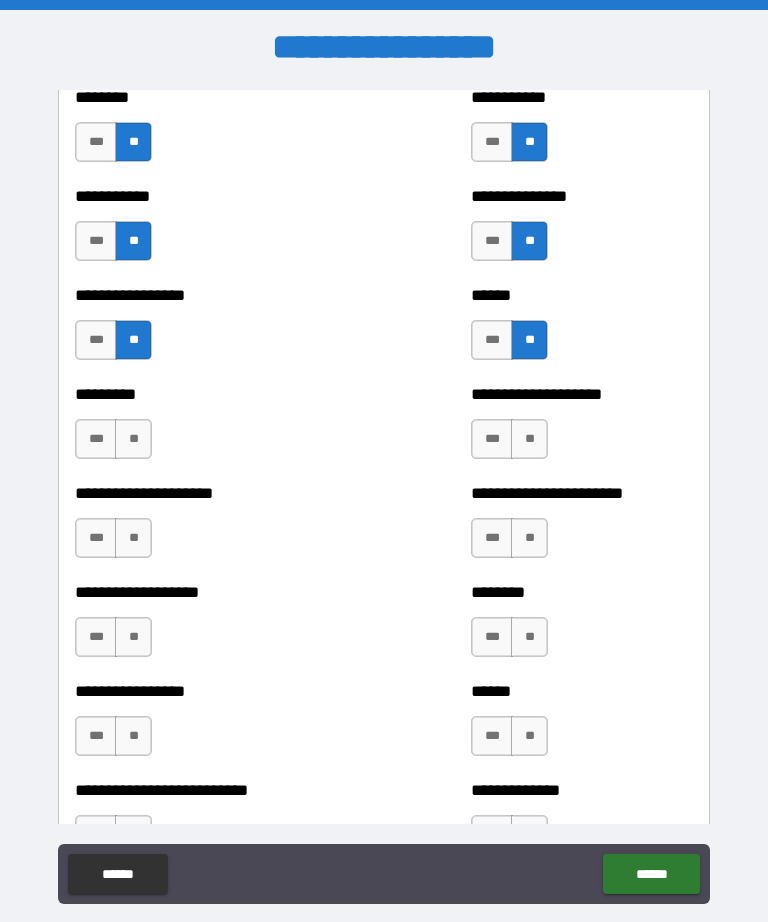 scroll, scrollTop: 2984, scrollLeft: 0, axis: vertical 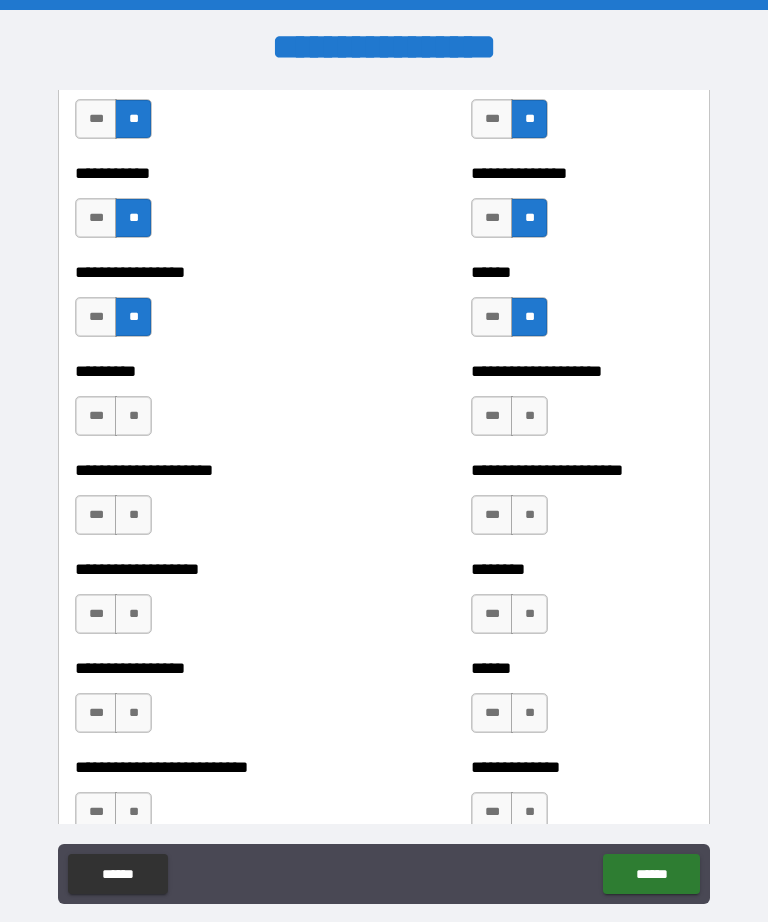 click on "**" at bounding box center [133, 416] 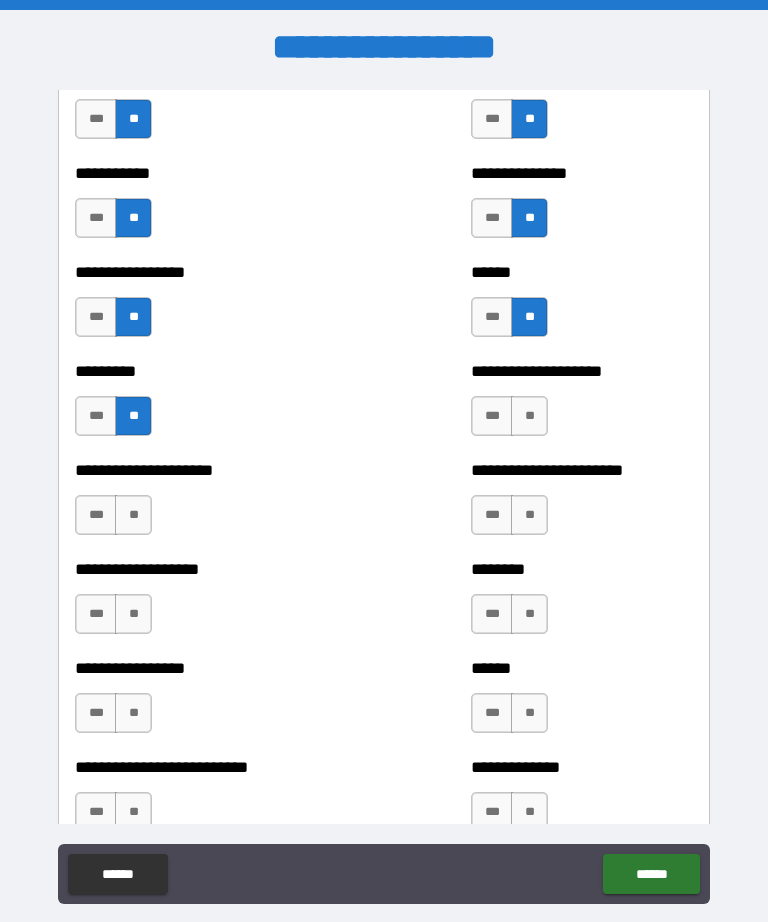 click on "**" at bounding box center (529, 416) 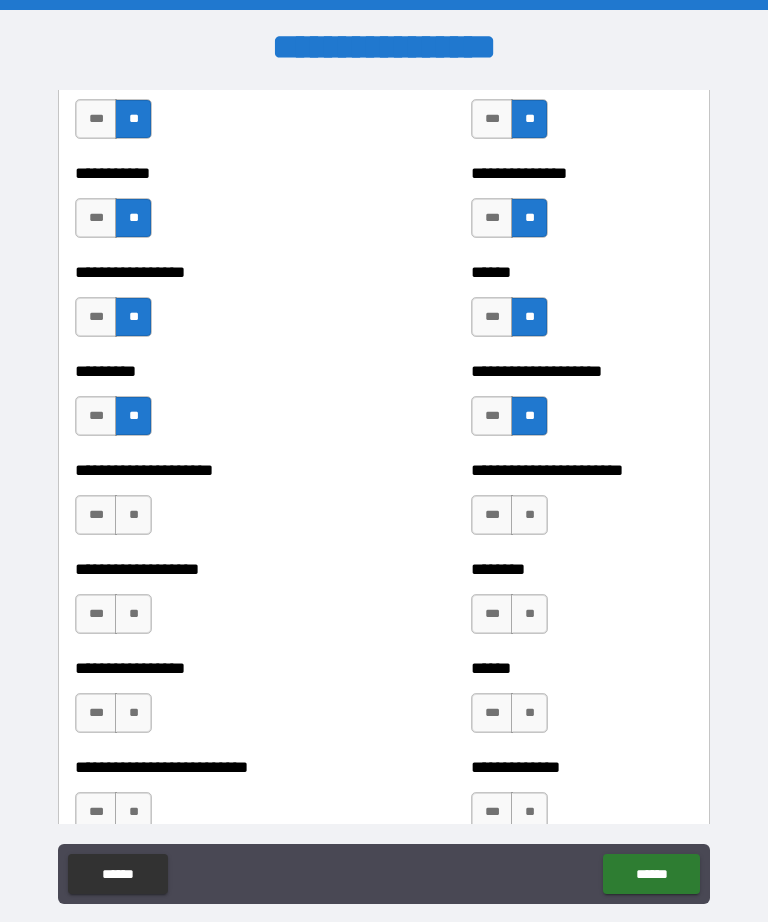 click on "**" at bounding box center [529, 515] 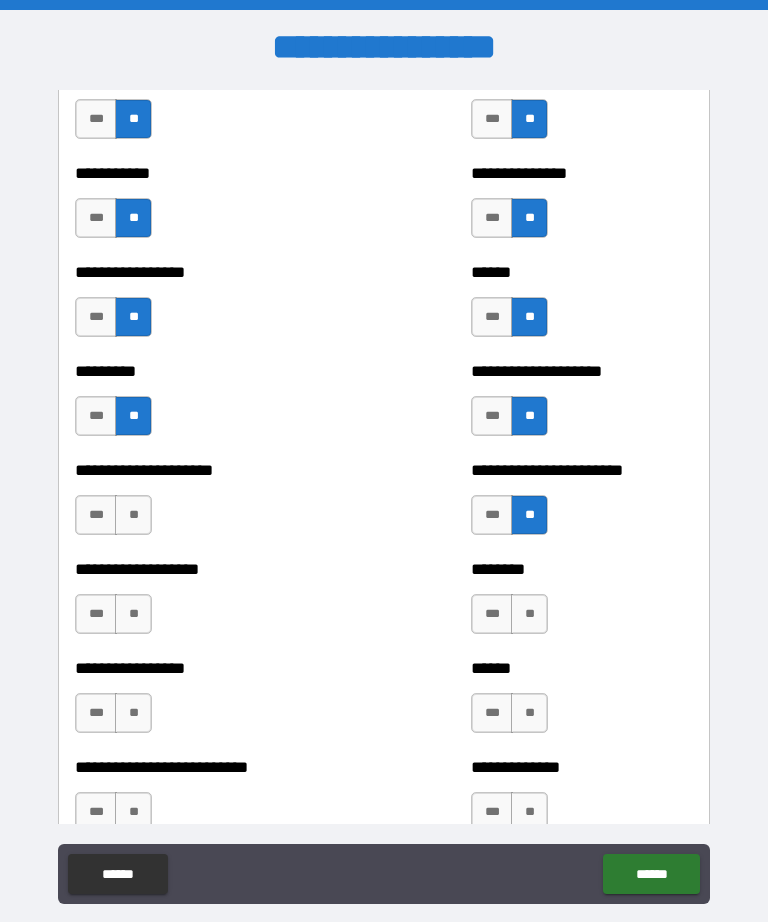 click on "**" at bounding box center [133, 515] 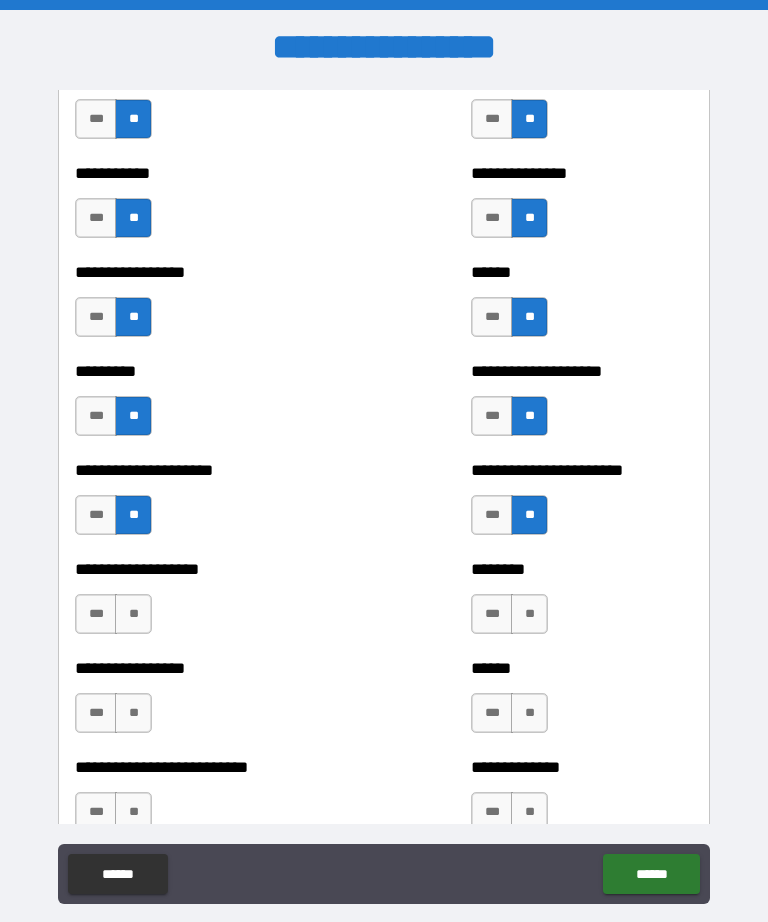 click on "**" at bounding box center [133, 614] 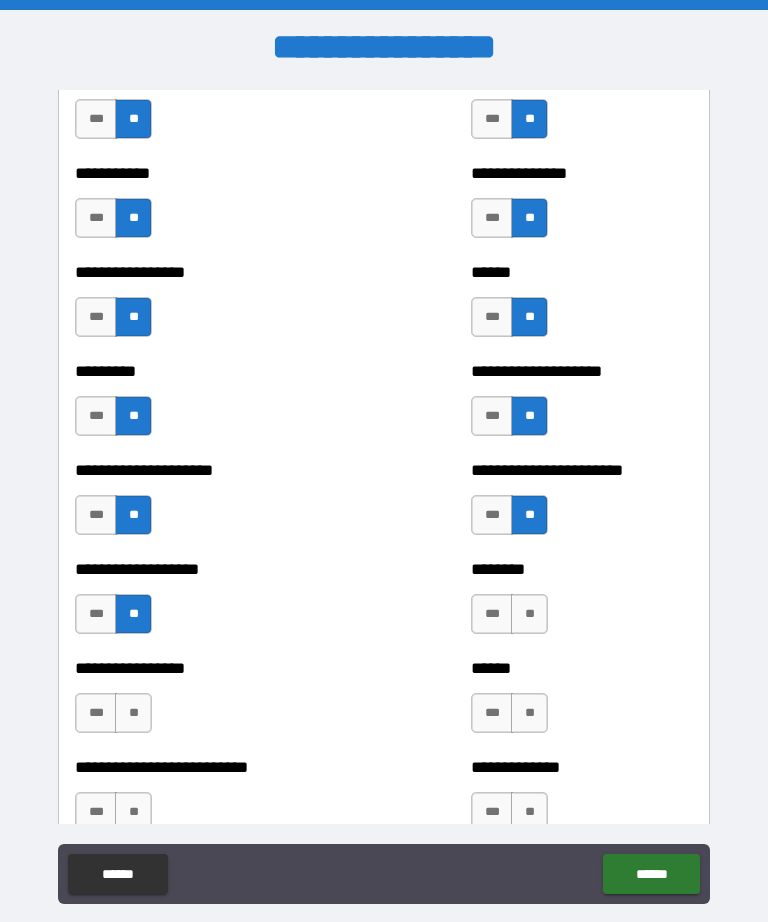 click on "**" at bounding box center [529, 614] 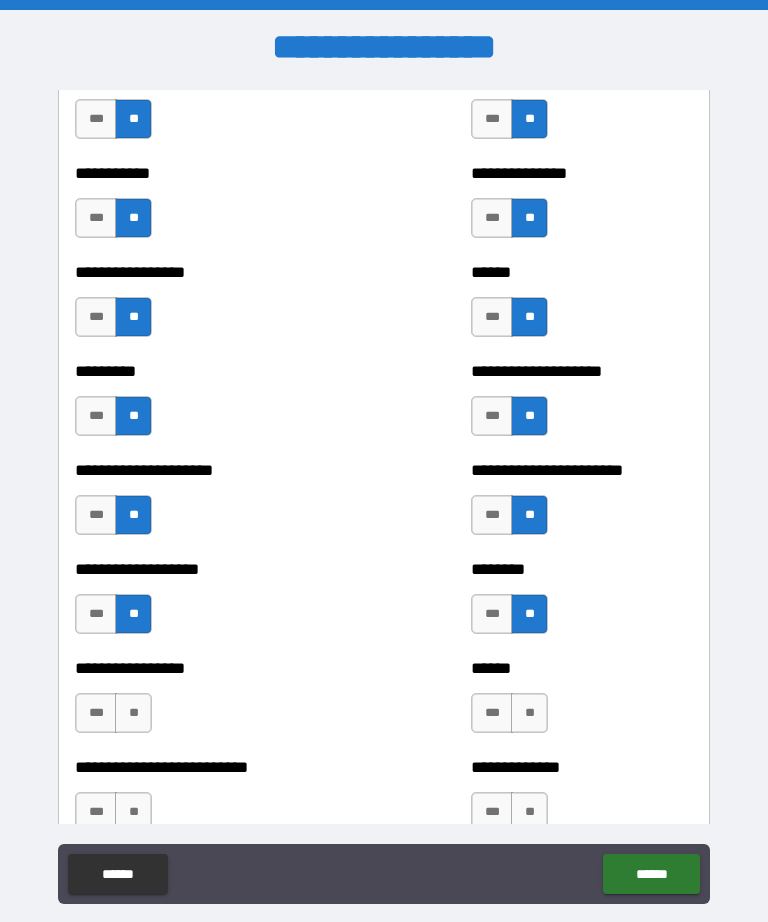click on "**" at bounding box center [133, 713] 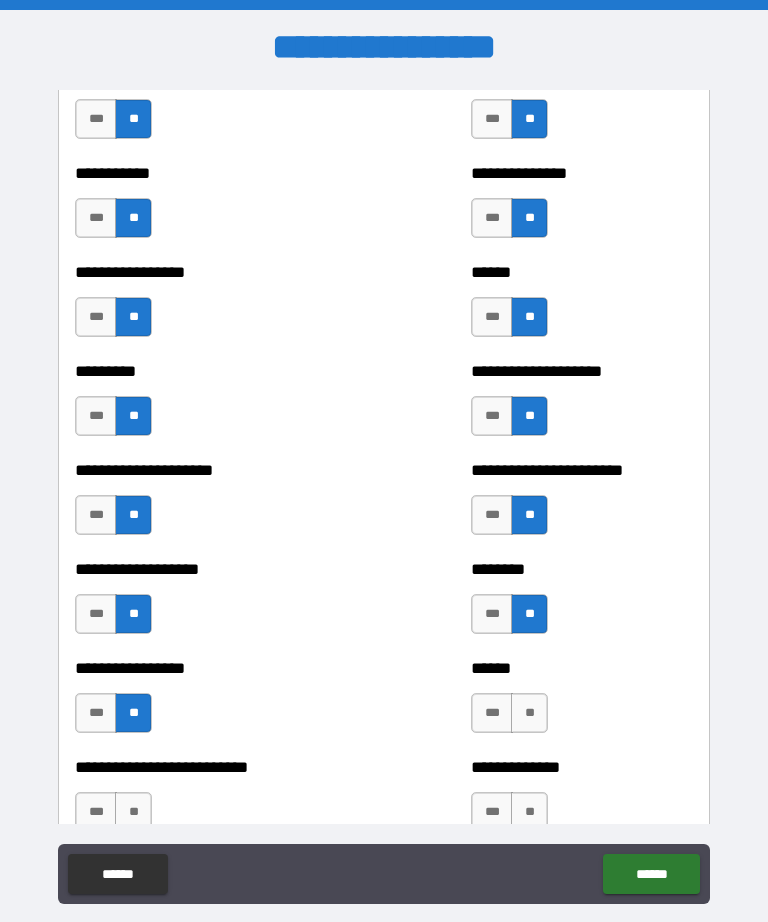 click on "**" at bounding box center [529, 713] 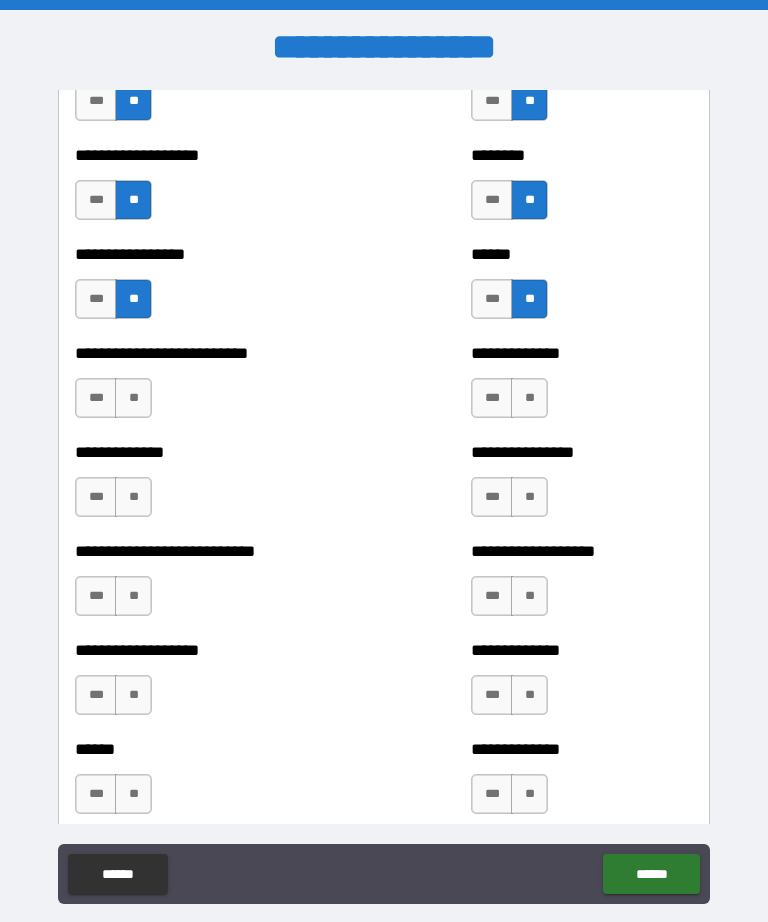 scroll, scrollTop: 3397, scrollLeft: 0, axis: vertical 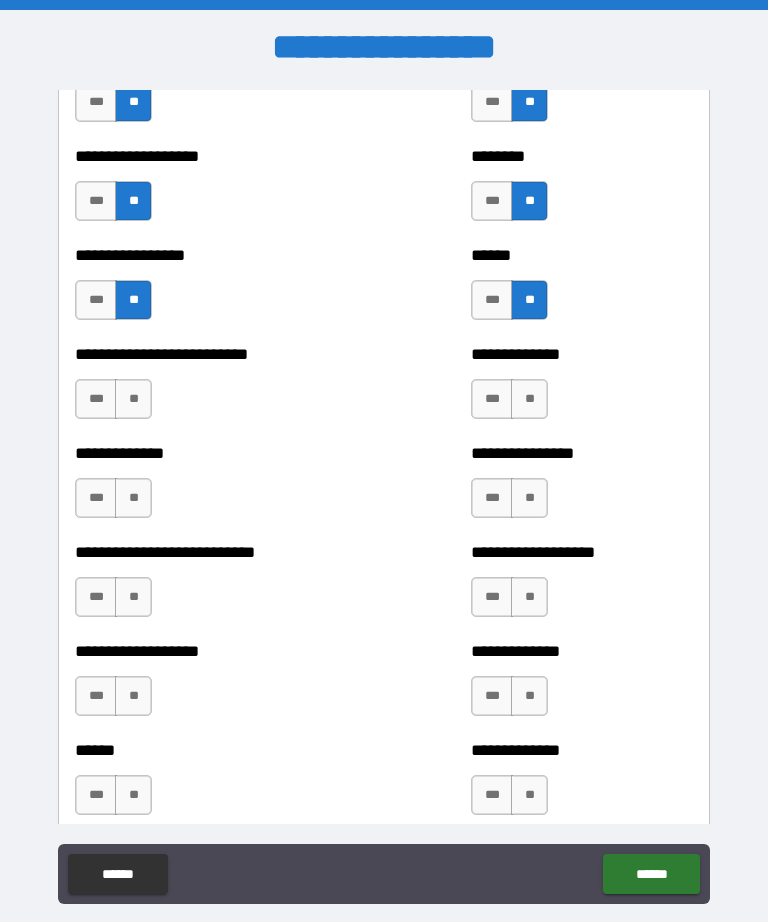 click on "**" at bounding box center [133, 399] 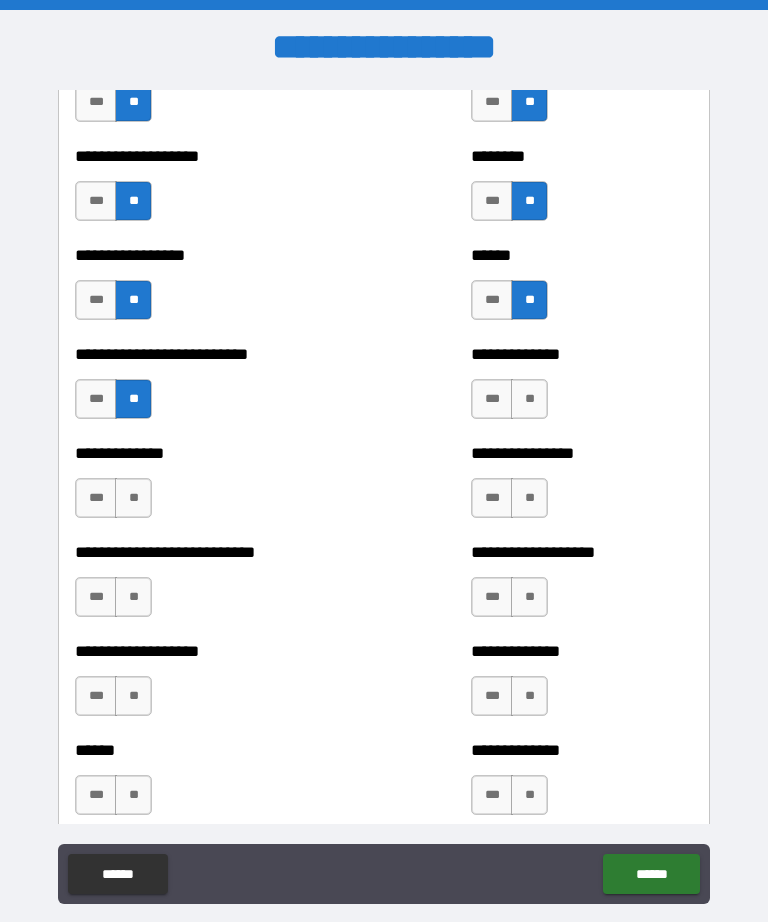 click on "**" at bounding box center [529, 399] 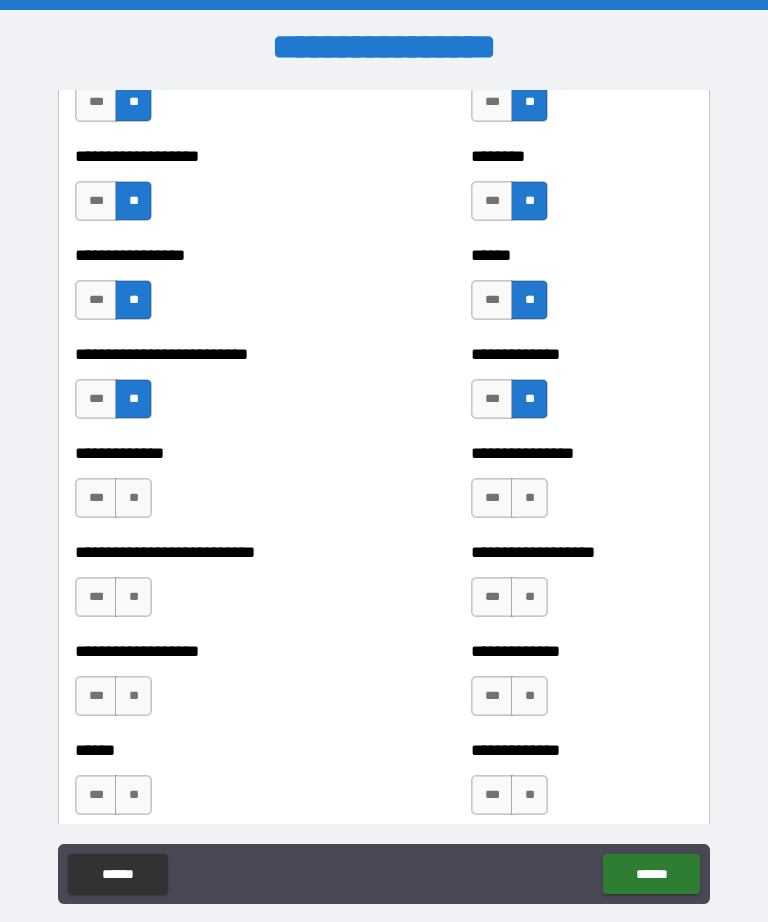 click on "**" at bounding box center [529, 498] 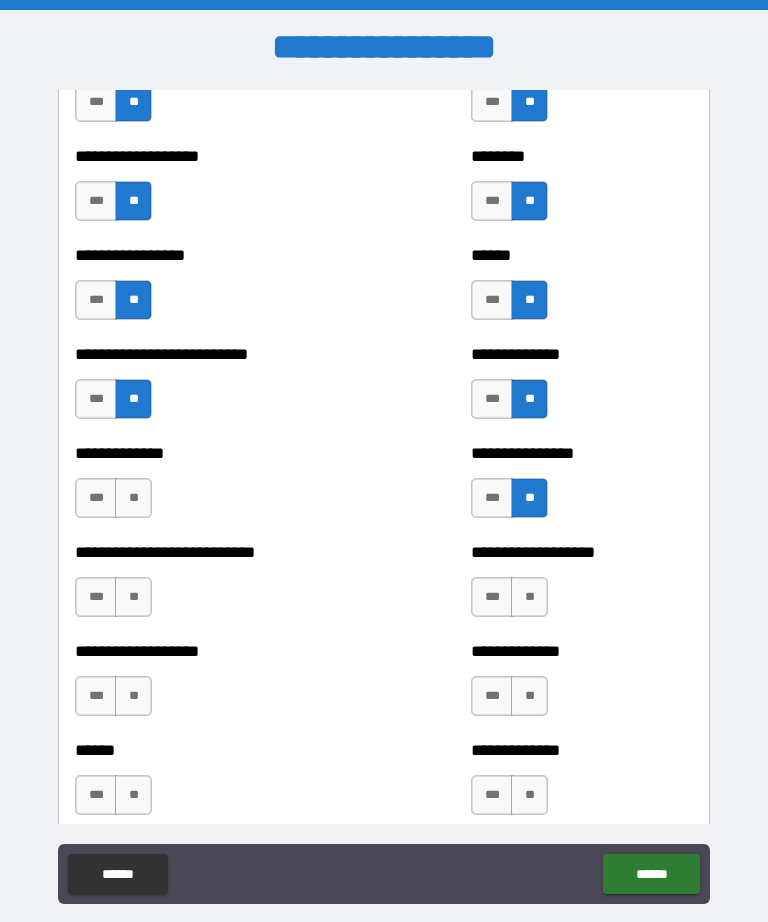 click on "**" at bounding box center [529, 597] 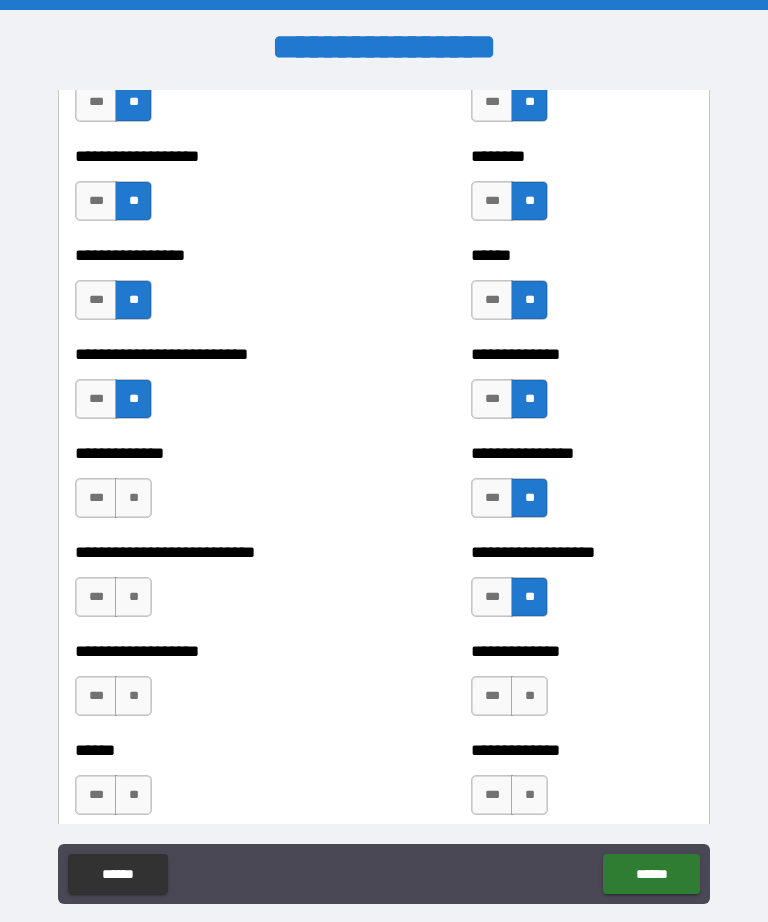 click on "**" at bounding box center (529, 696) 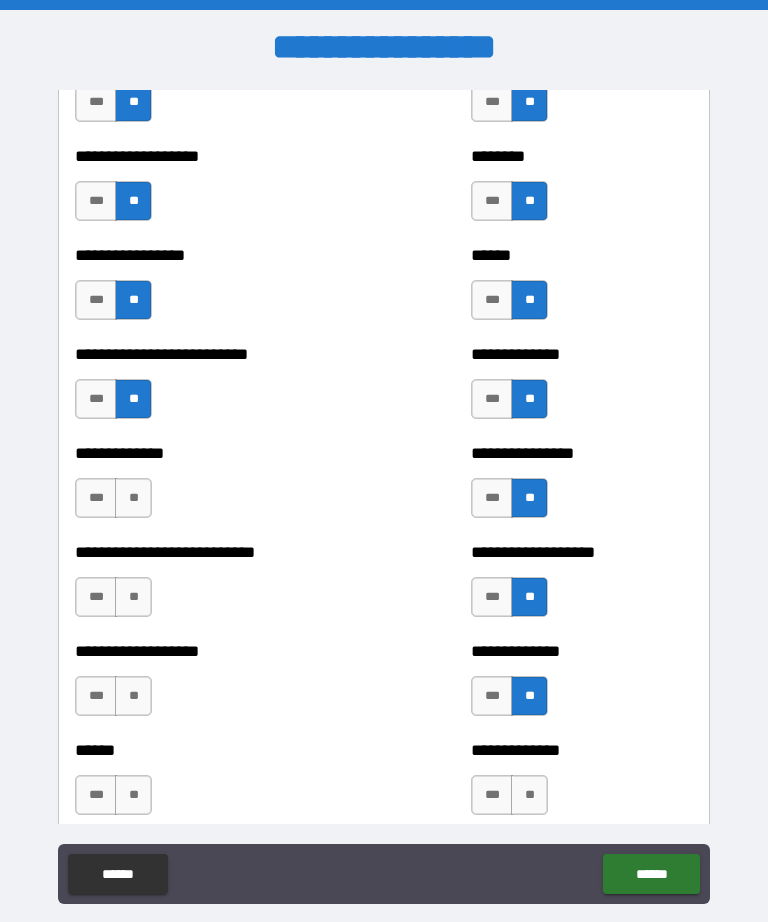 click on "**" at bounding box center (529, 795) 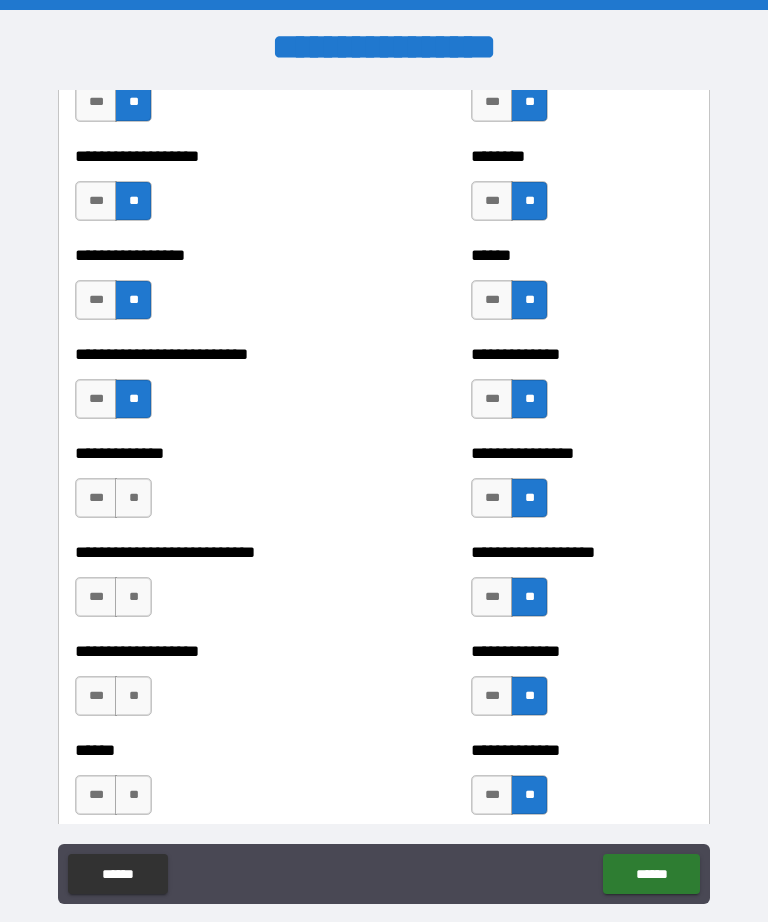 click on "**" at bounding box center (133, 498) 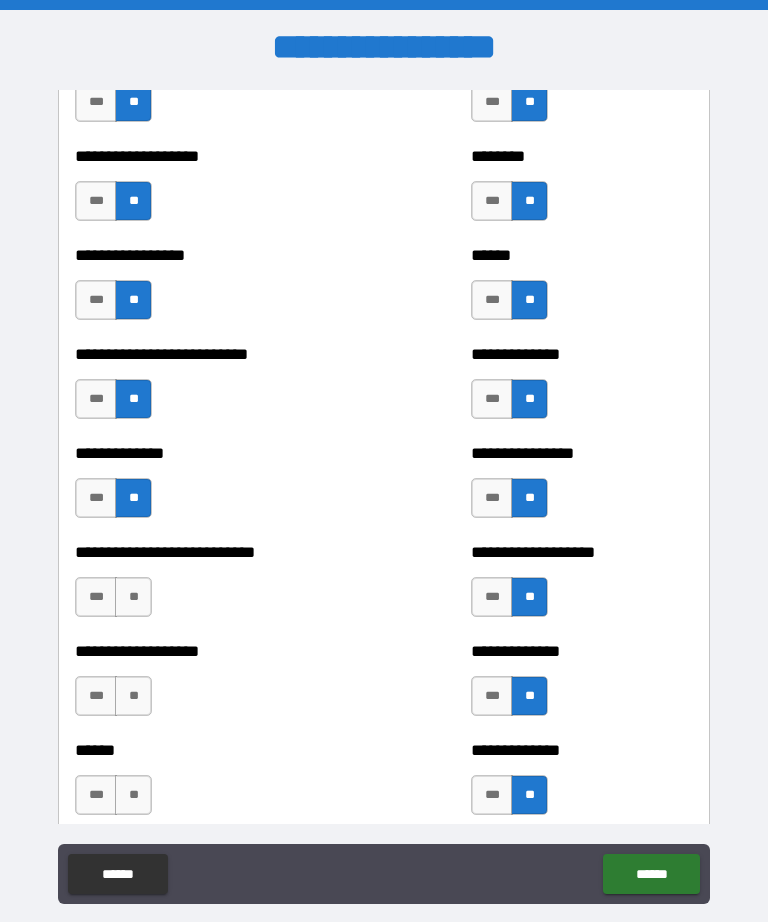 click on "**" at bounding box center (133, 597) 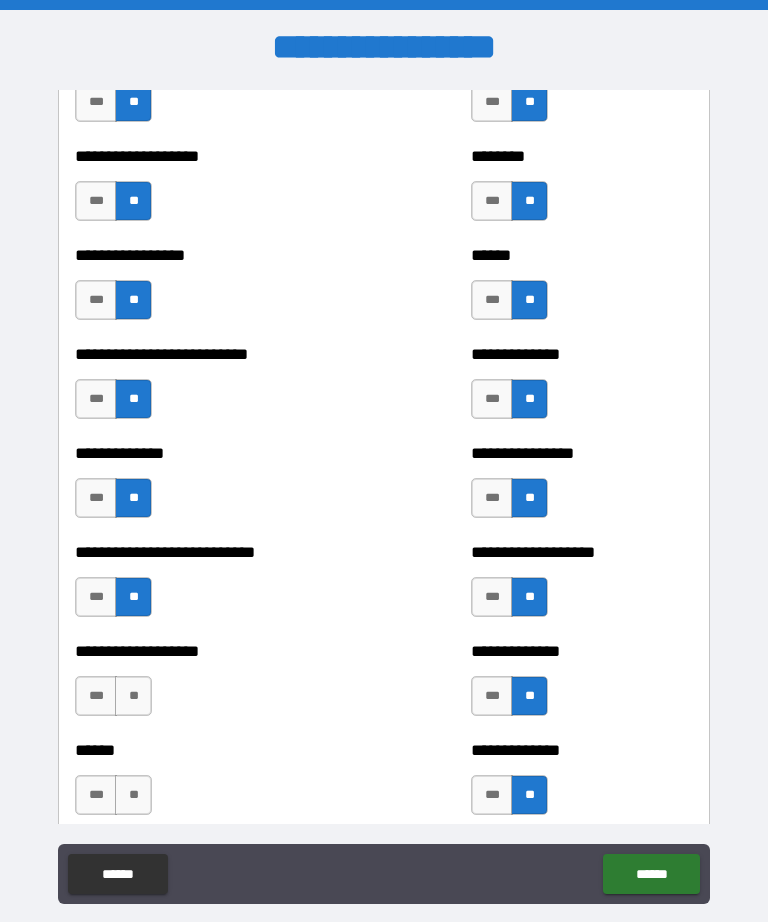 click on "**" at bounding box center [133, 696] 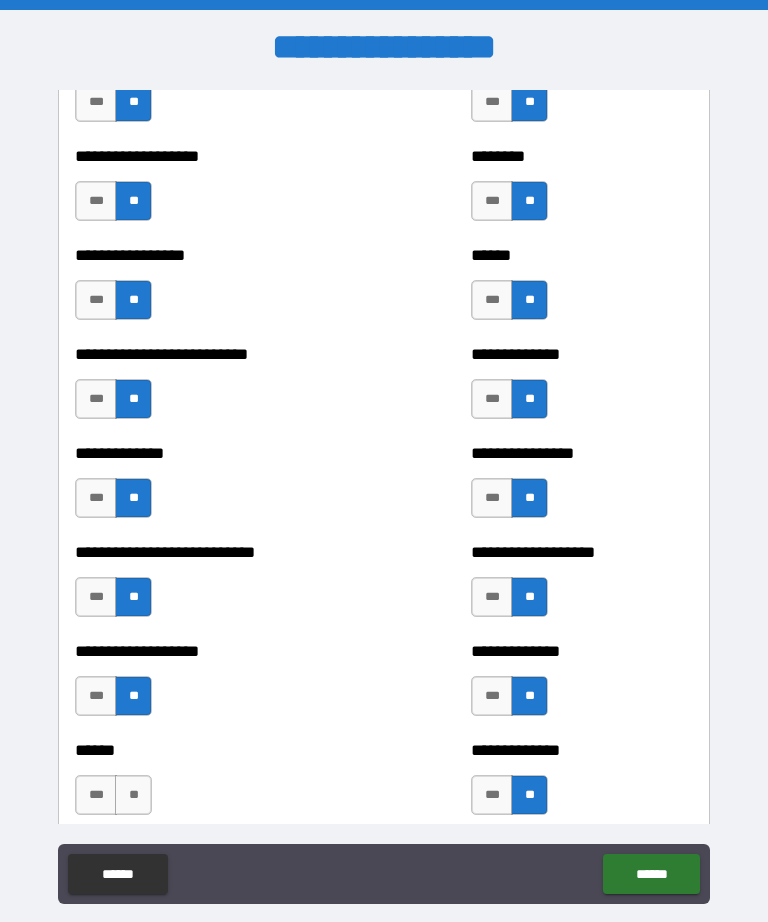 click on "**" at bounding box center [133, 795] 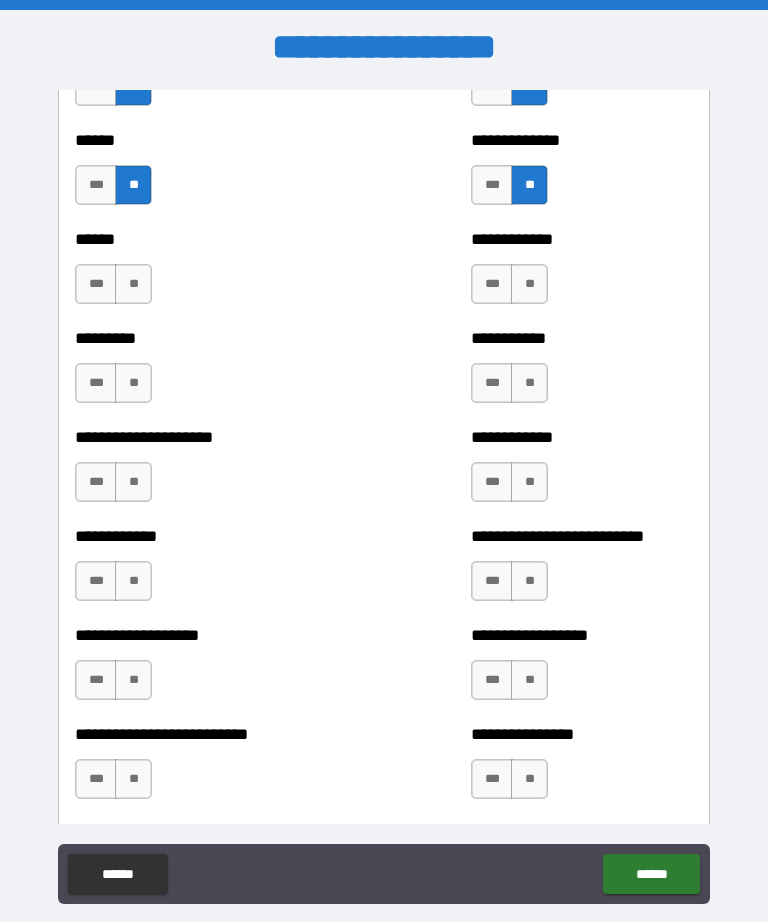 scroll, scrollTop: 4008, scrollLeft: 0, axis: vertical 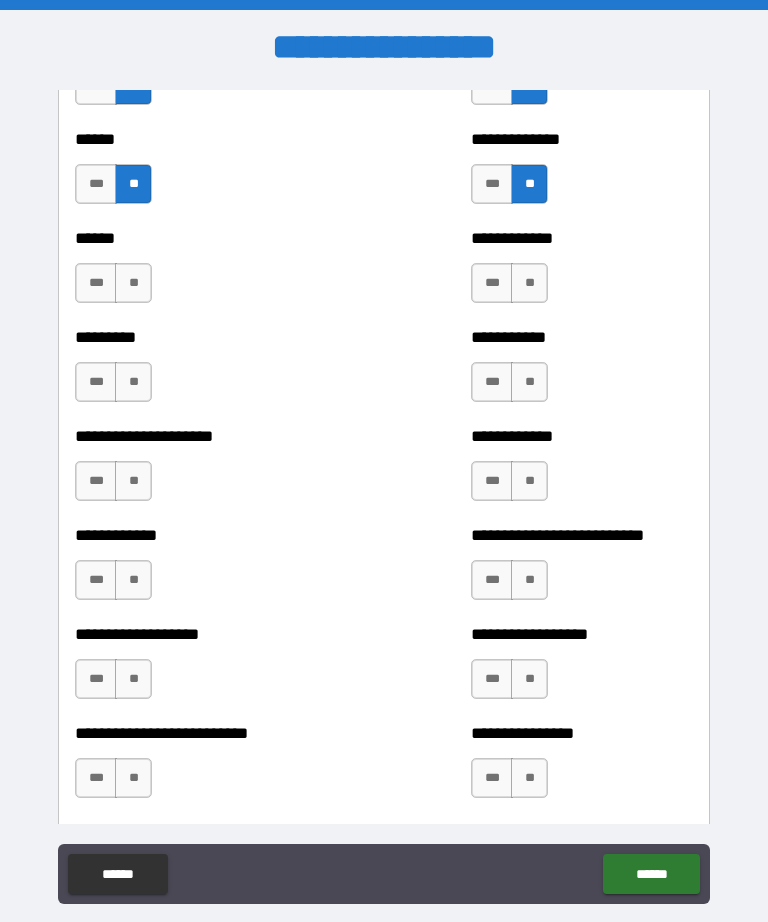 click on "**" at bounding box center [133, 283] 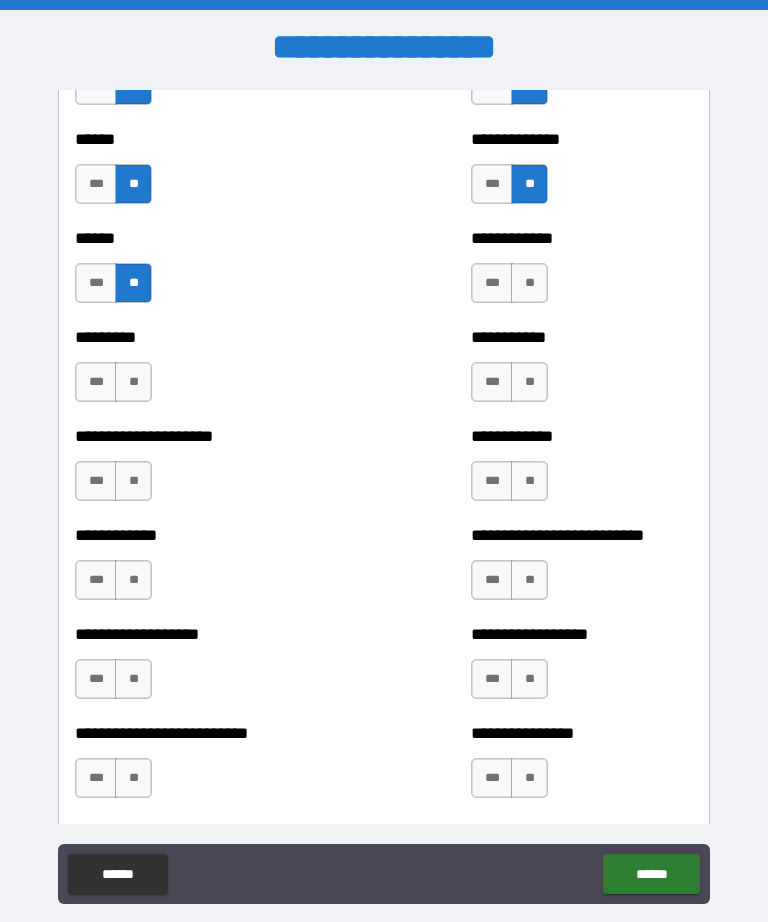 click on "***" at bounding box center [96, 382] 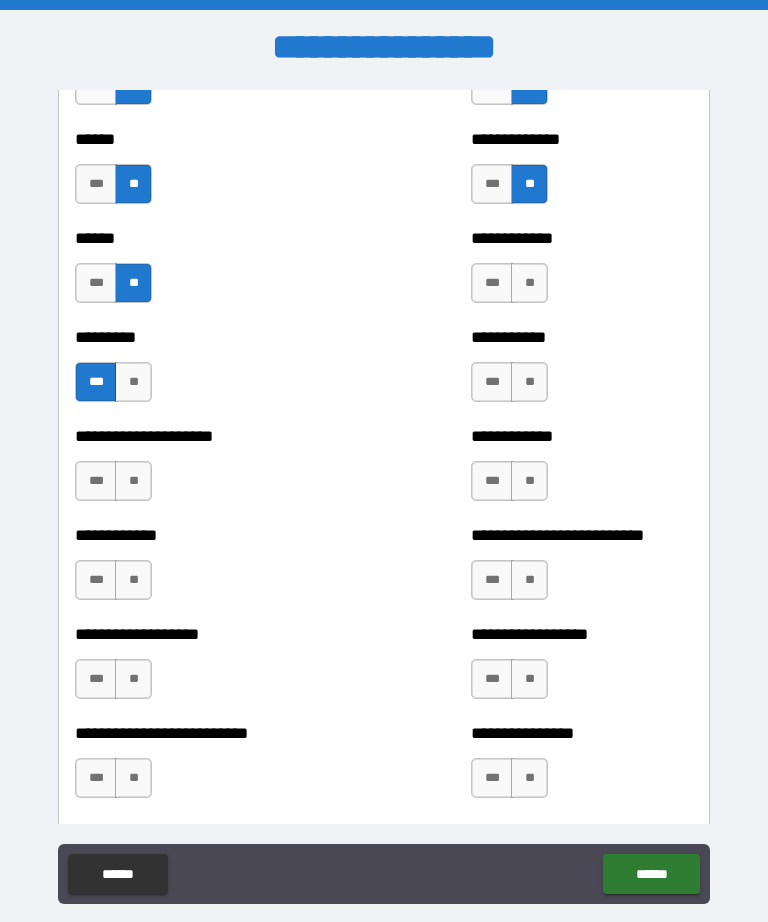 click on "**" at bounding box center [133, 481] 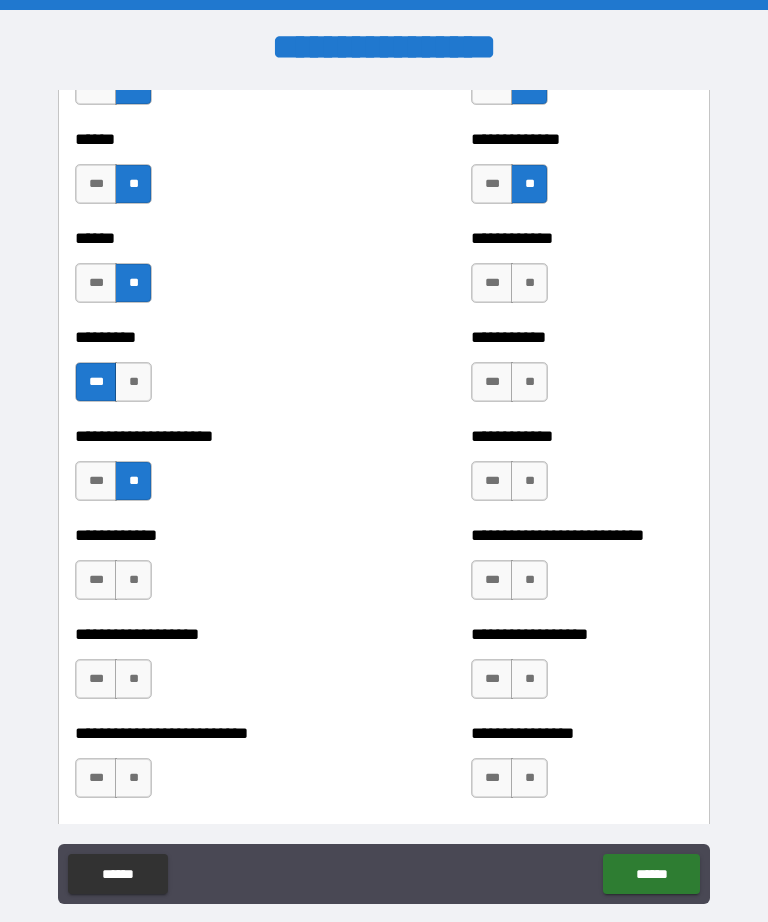 click on "**" at bounding box center [133, 580] 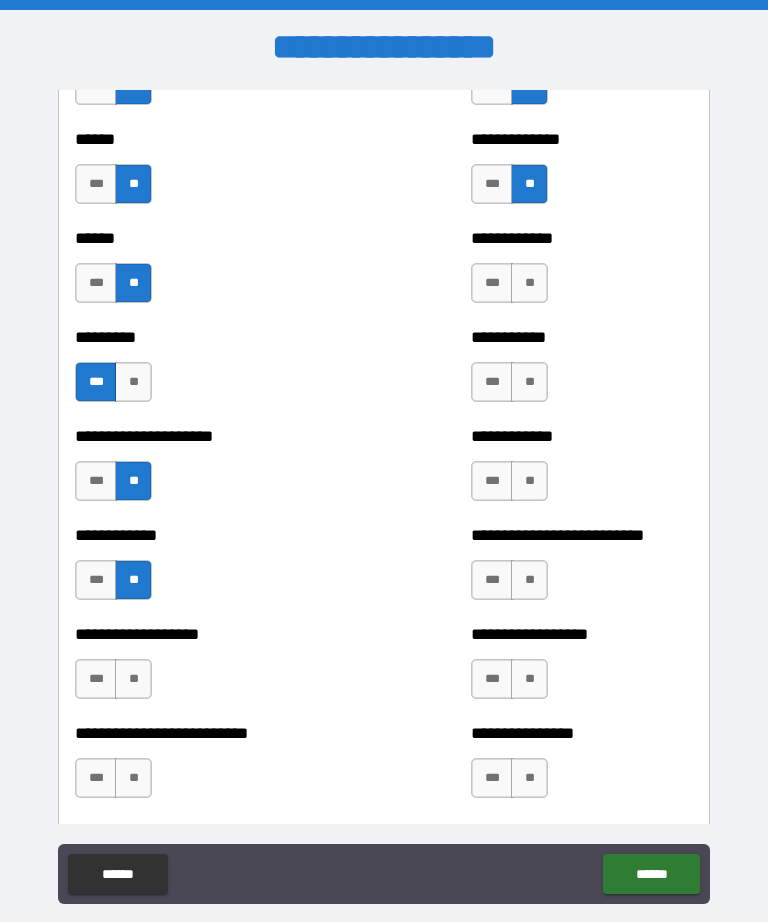 click on "**" at bounding box center (133, 679) 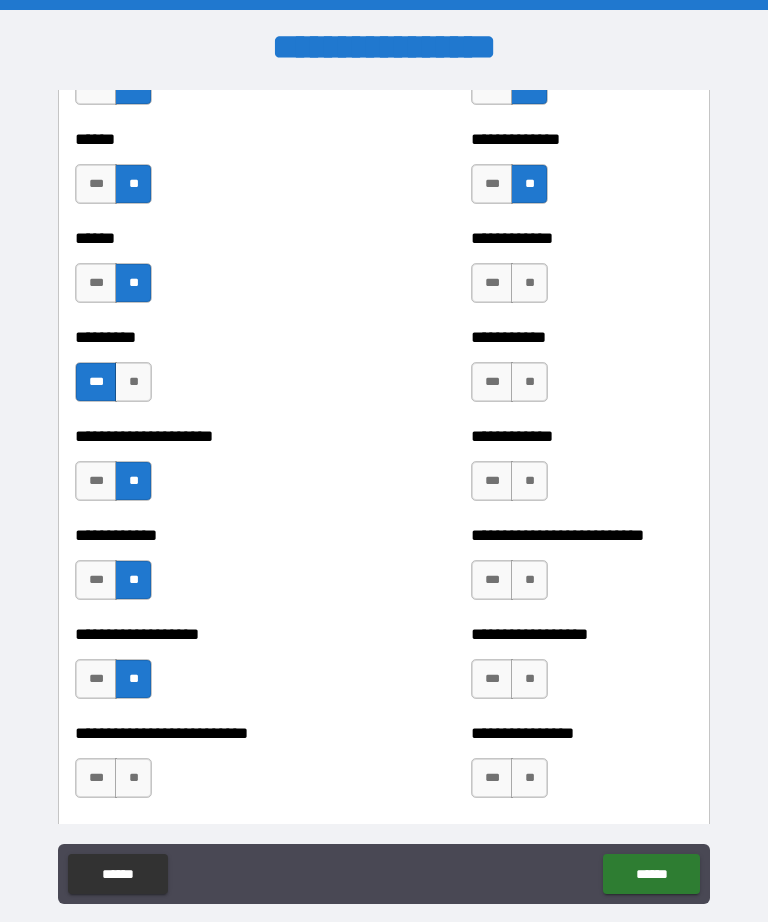 click on "**" at bounding box center [133, 778] 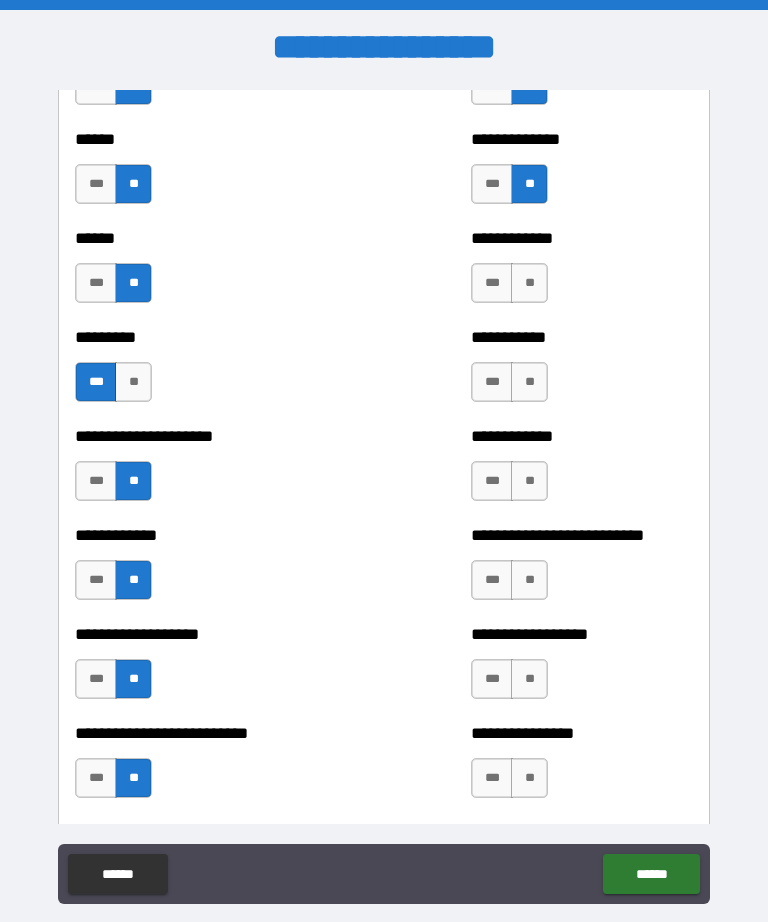 click on "**" at bounding box center (529, 382) 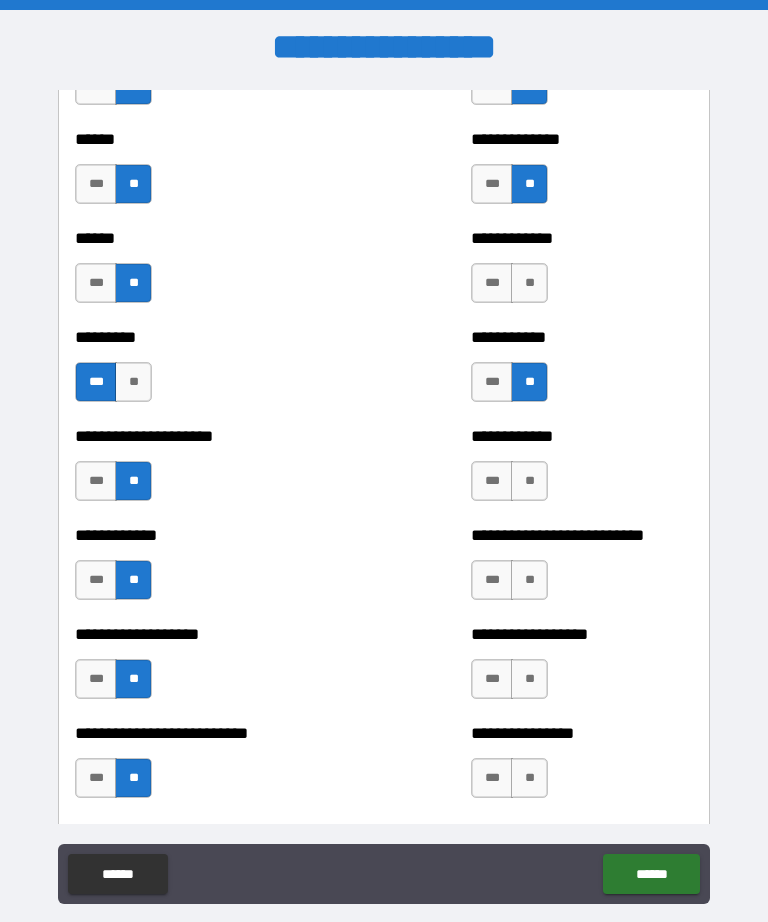 click on "**" at bounding box center [529, 283] 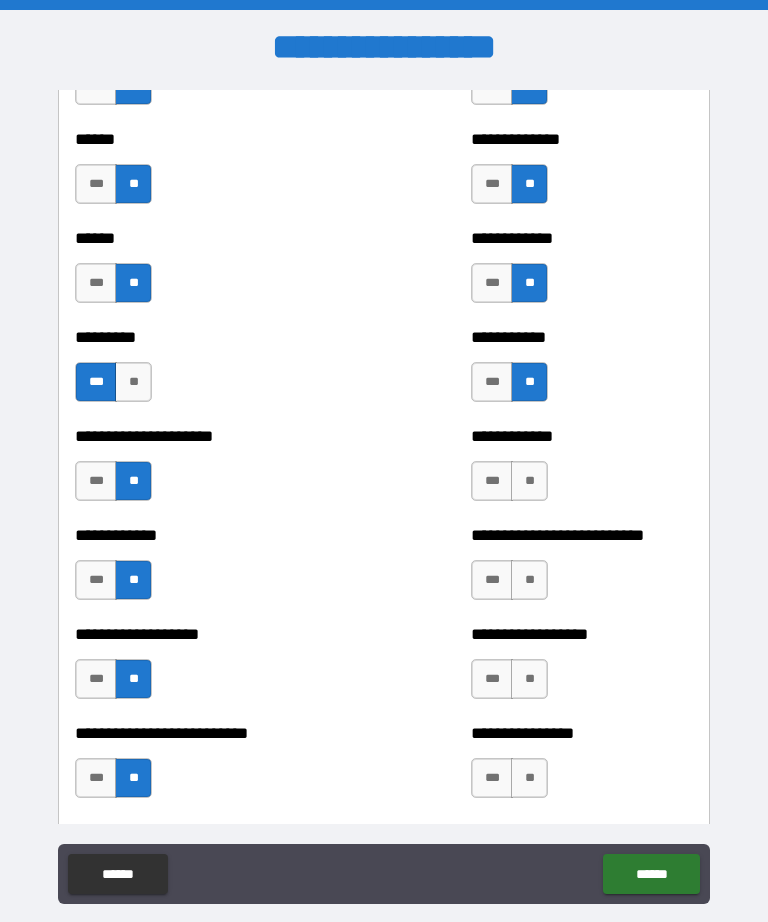 click on "**" at bounding box center (529, 481) 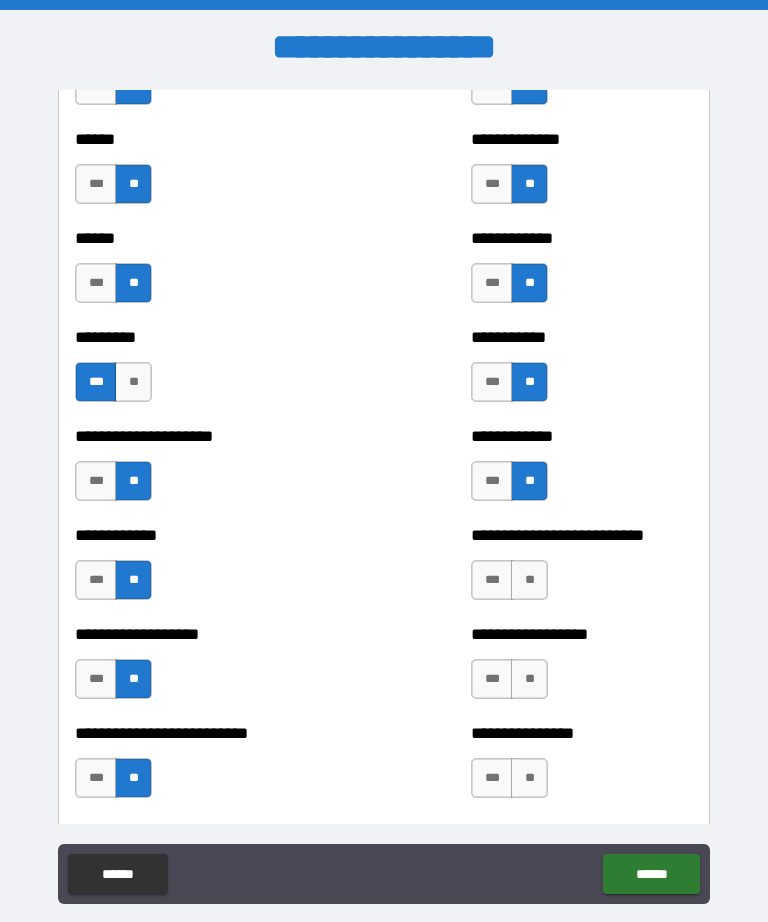 click on "**" at bounding box center [529, 580] 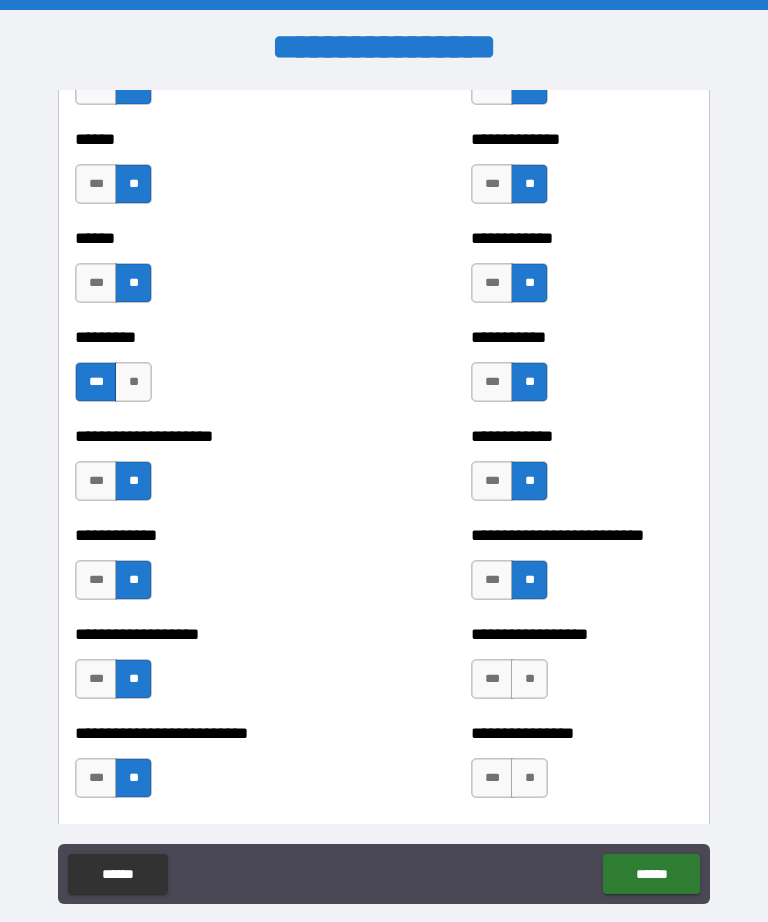 click on "**" at bounding box center (529, 679) 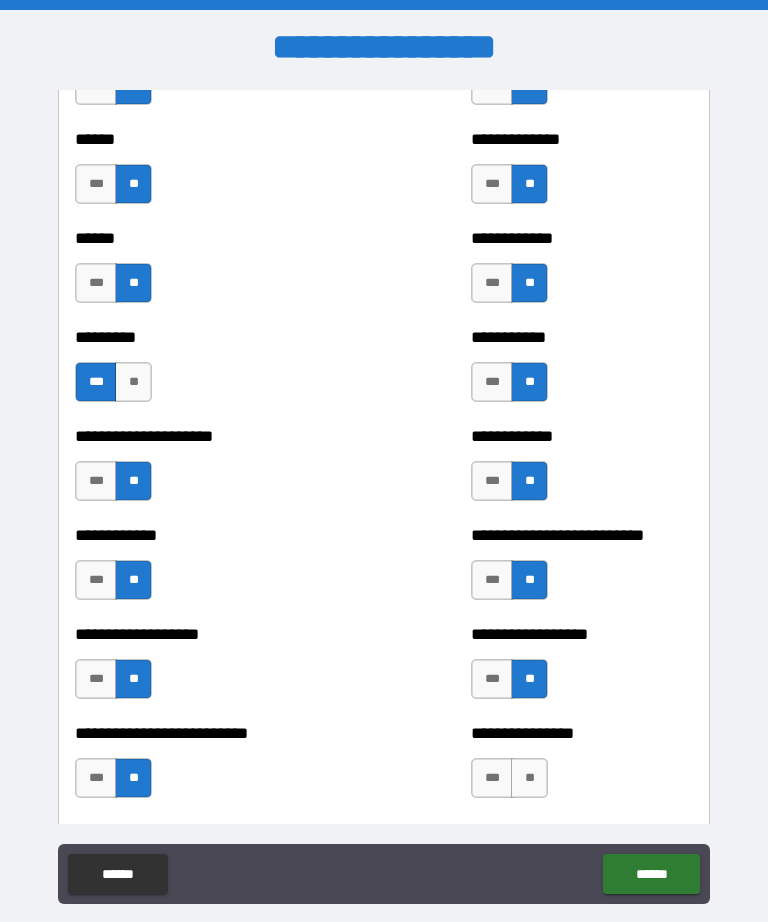 click on "**" at bounding box center (529, 778) 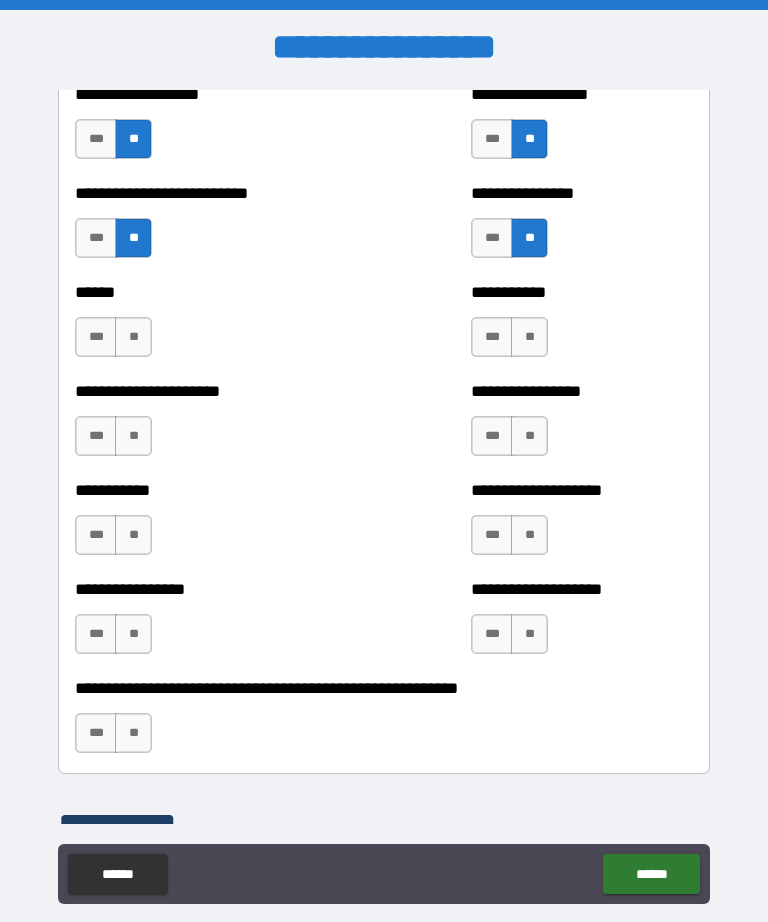 scroll, scrollTop: 4577, scrollLeft: 0, axis: vertical 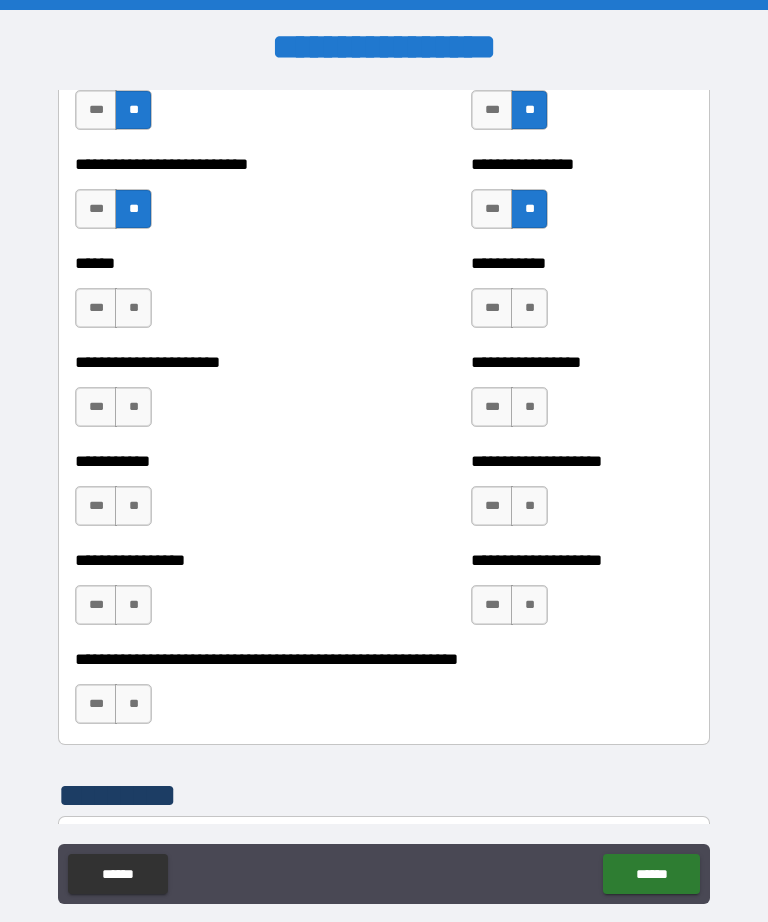 click on "**" at bounding box center [133, 308] 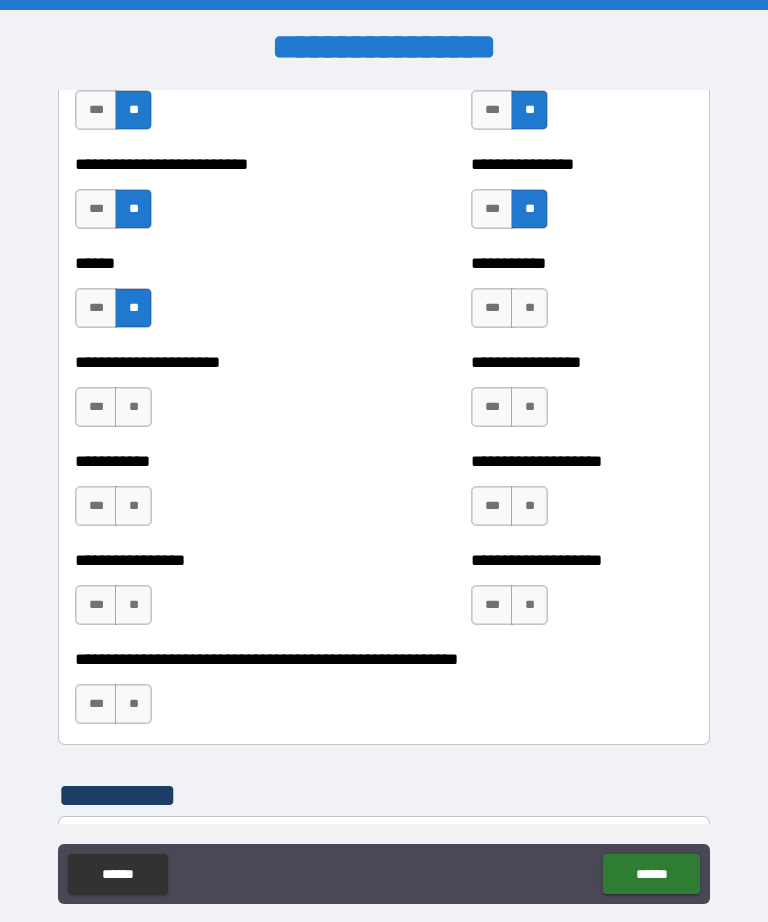 click on "**" at bounding box center (133, 407) 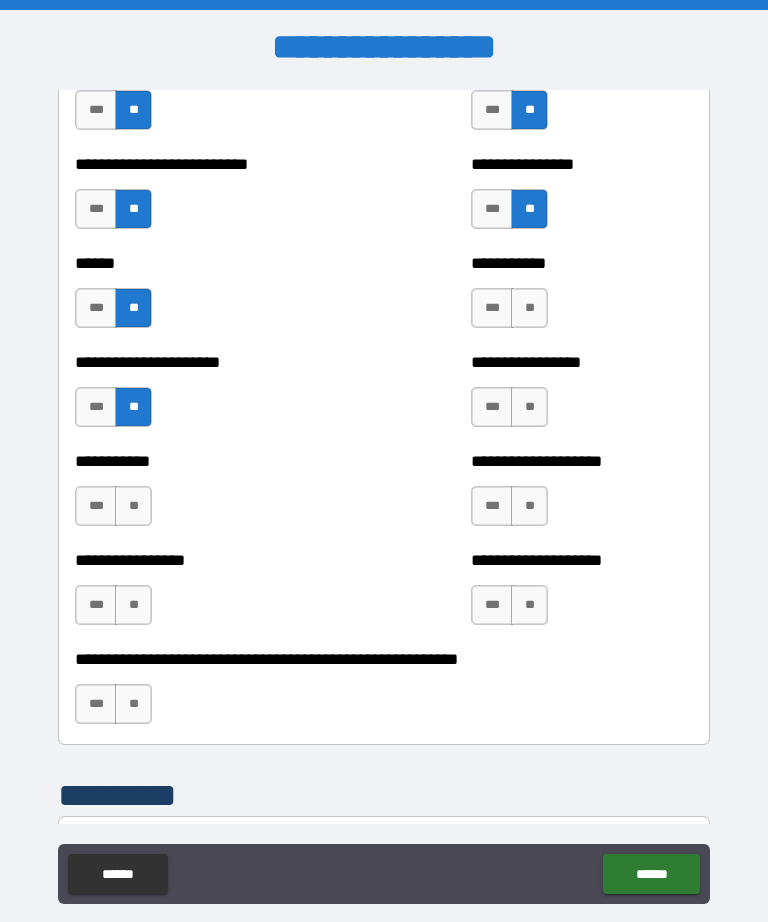 click on "***" at bounding box center [96, 506] 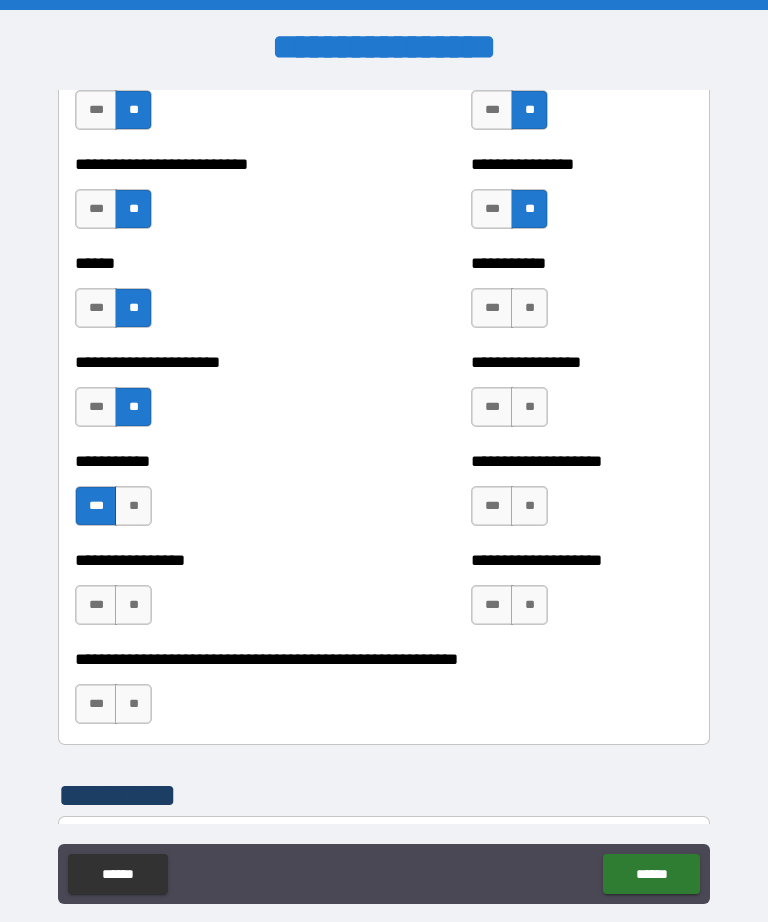 click on "**" at bounding box center [133, 605] 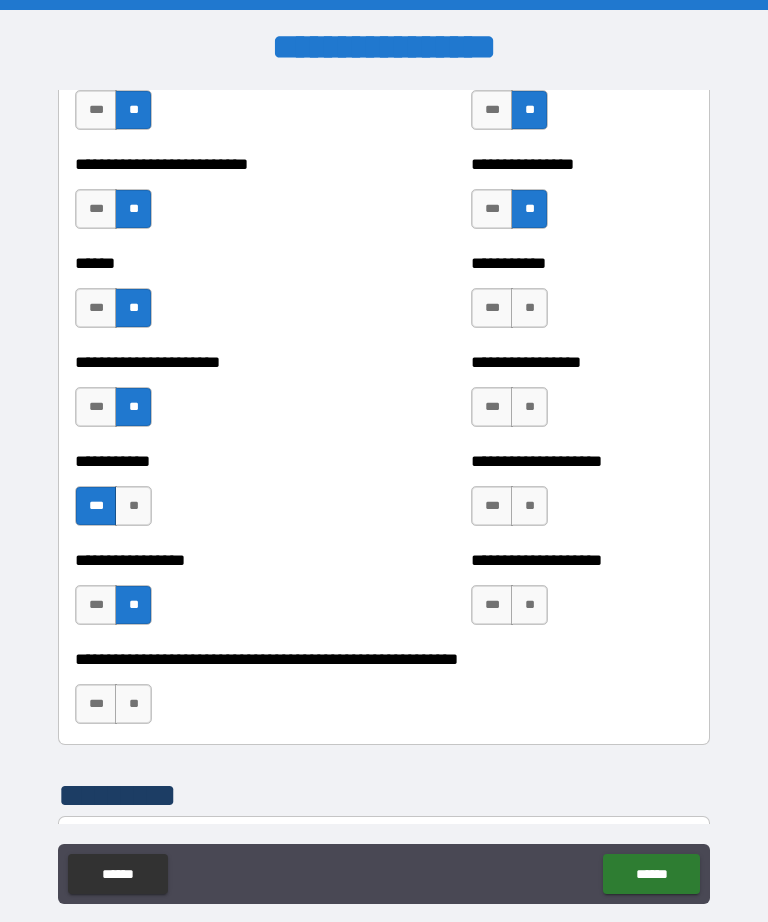 click on "**" at bounding box center [133, 704] 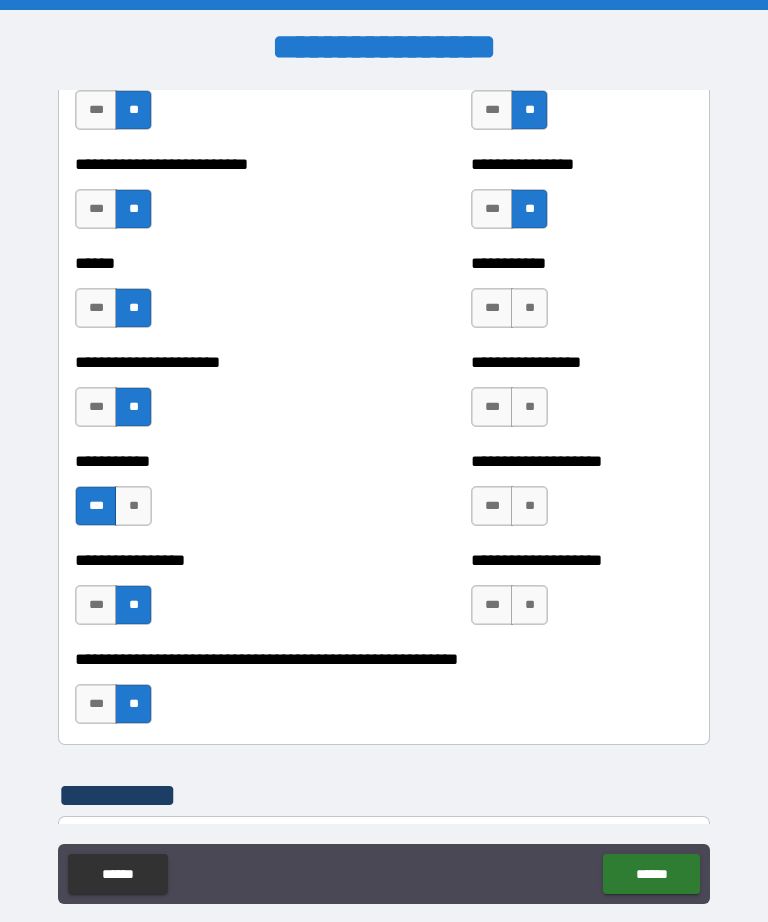 click on "**" at bounding box center (529, 605) 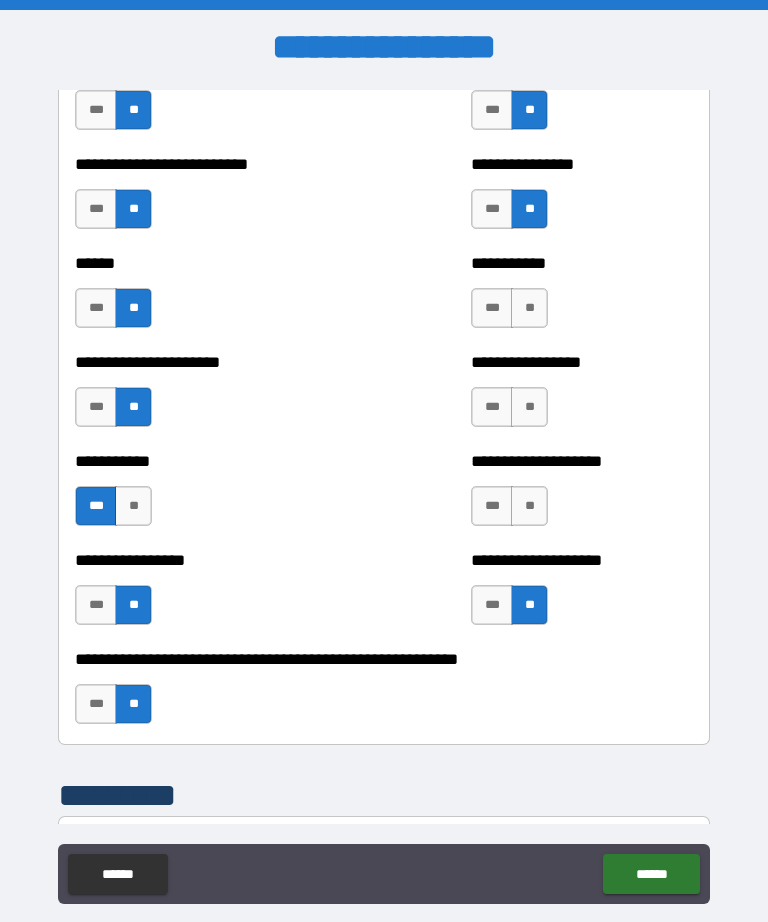 click on "**" at bounding box center (529, 506) 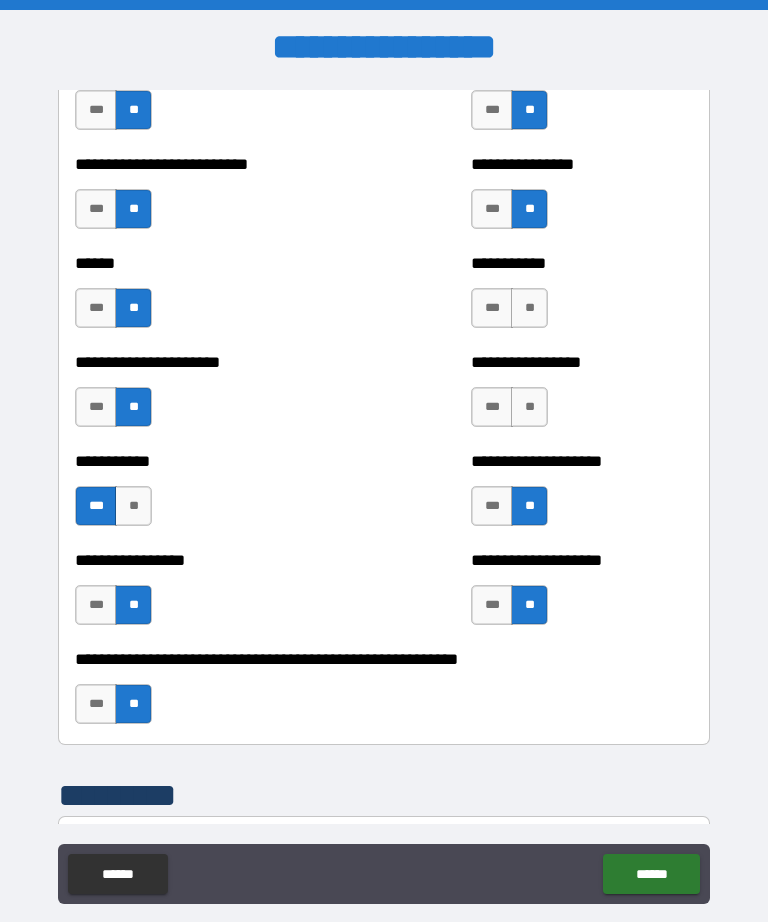 click on "**" at bounding box center (529, 407) 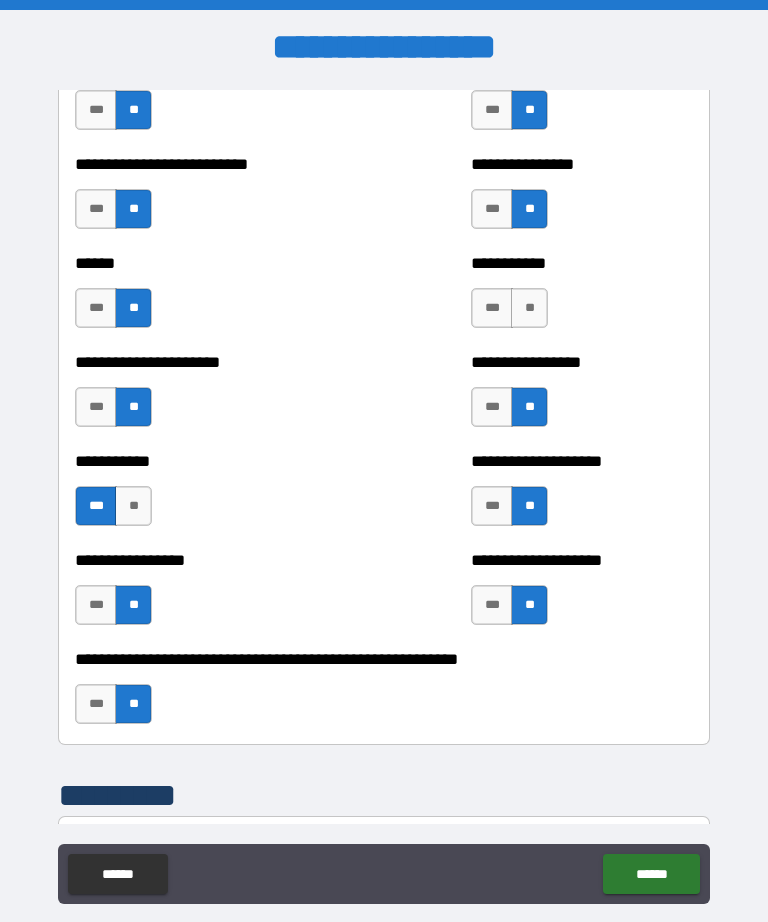 click on "**" at bounding box center (529, 308) 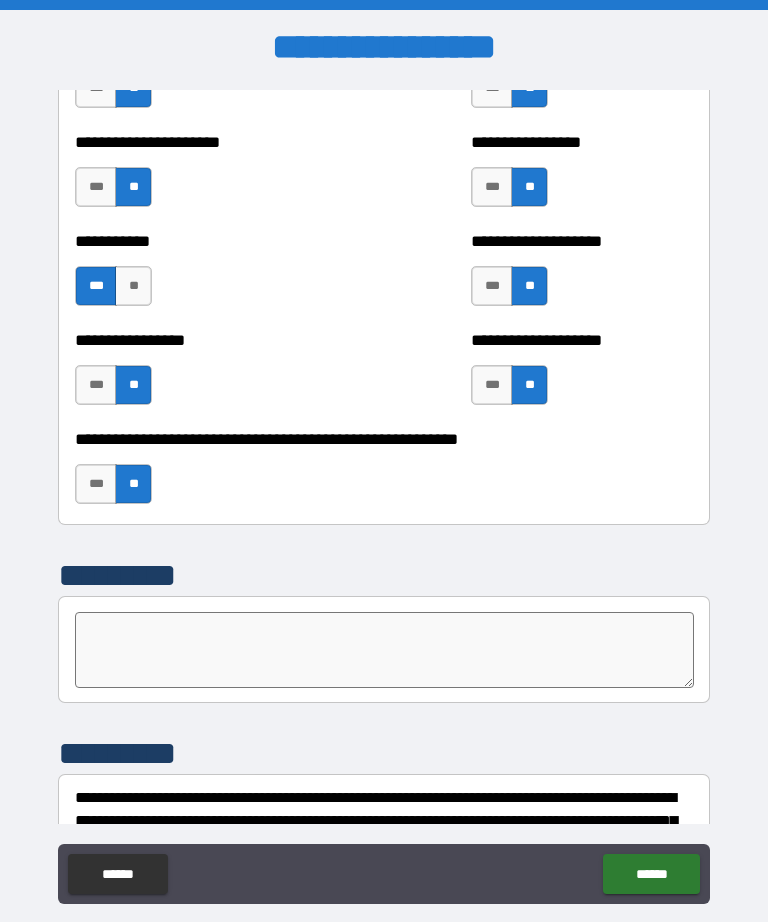scroll, scrollTop: 4904, scrollLeft: 0, axis: vertical 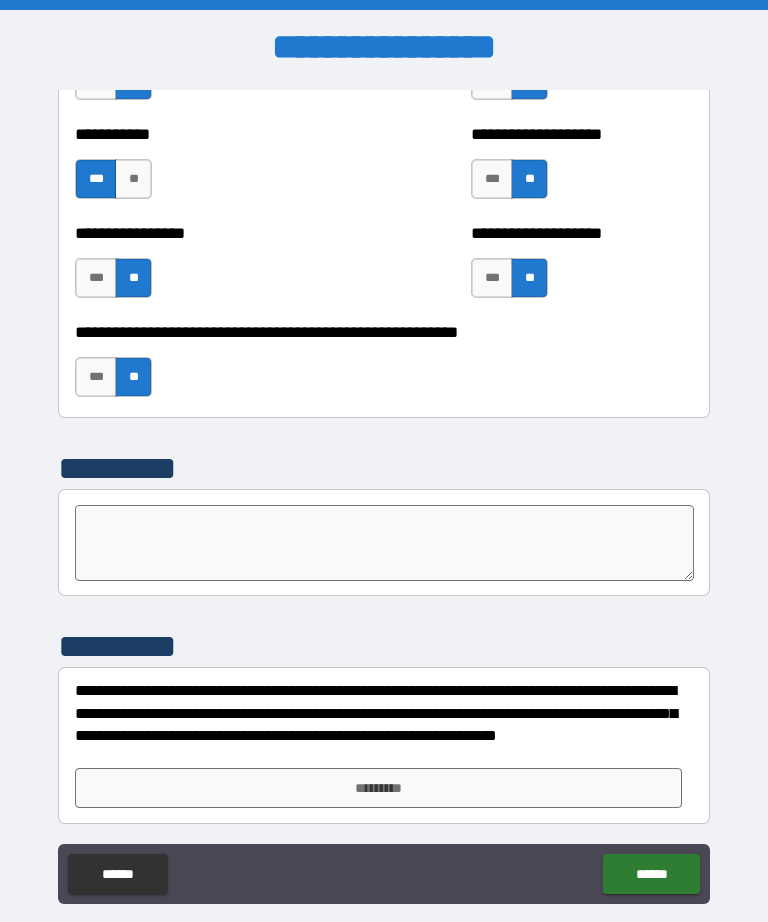 click on "*********" at bounding box center (378, 788) 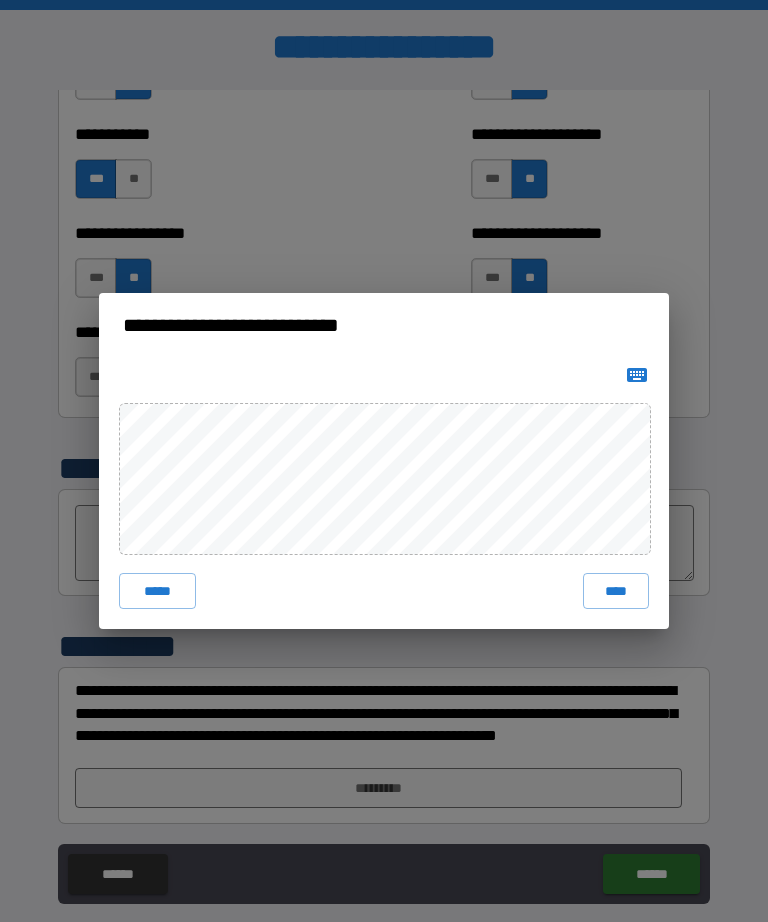 click on "****" at bounding box center [616, 591] 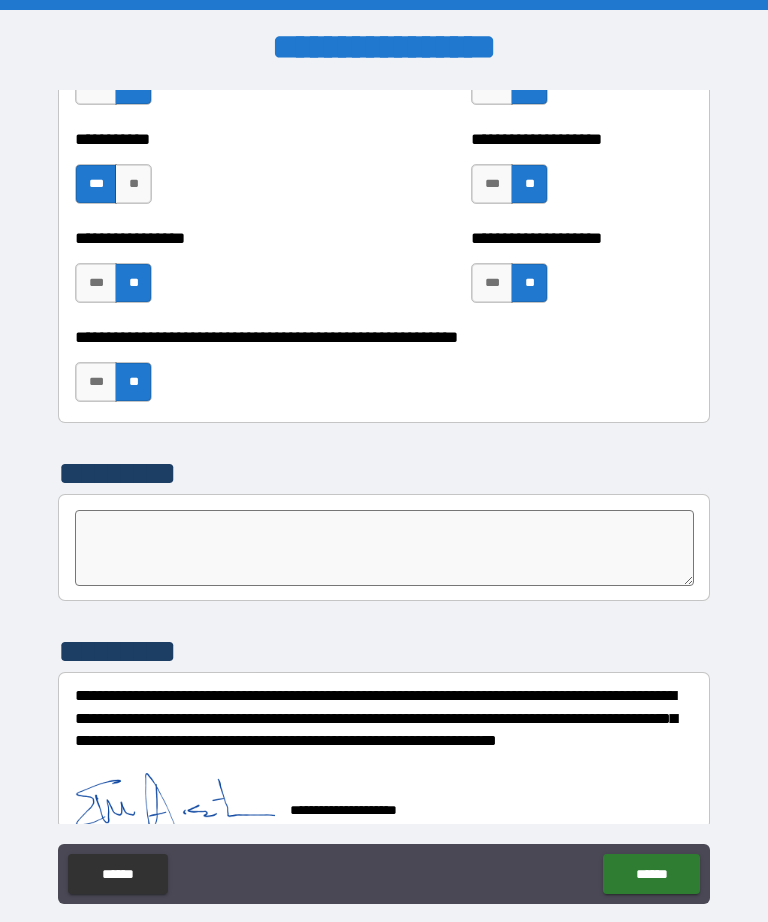 scroll, scrollTop: 4926, scrollLeft: 0, axis: vertical 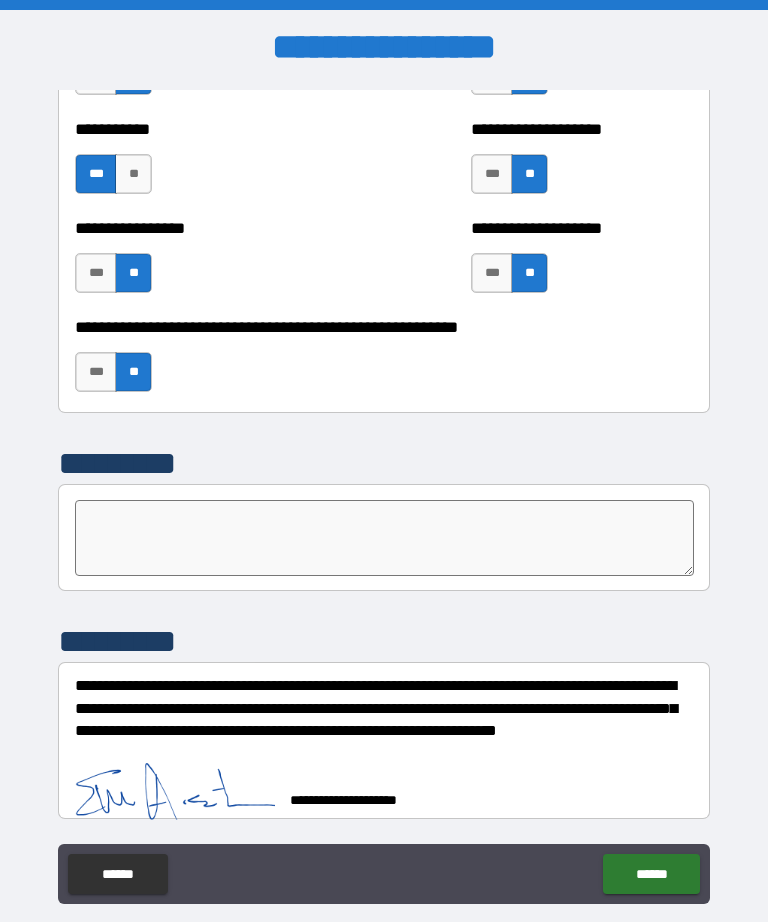 click on "******" at bounding box center [651, 874] 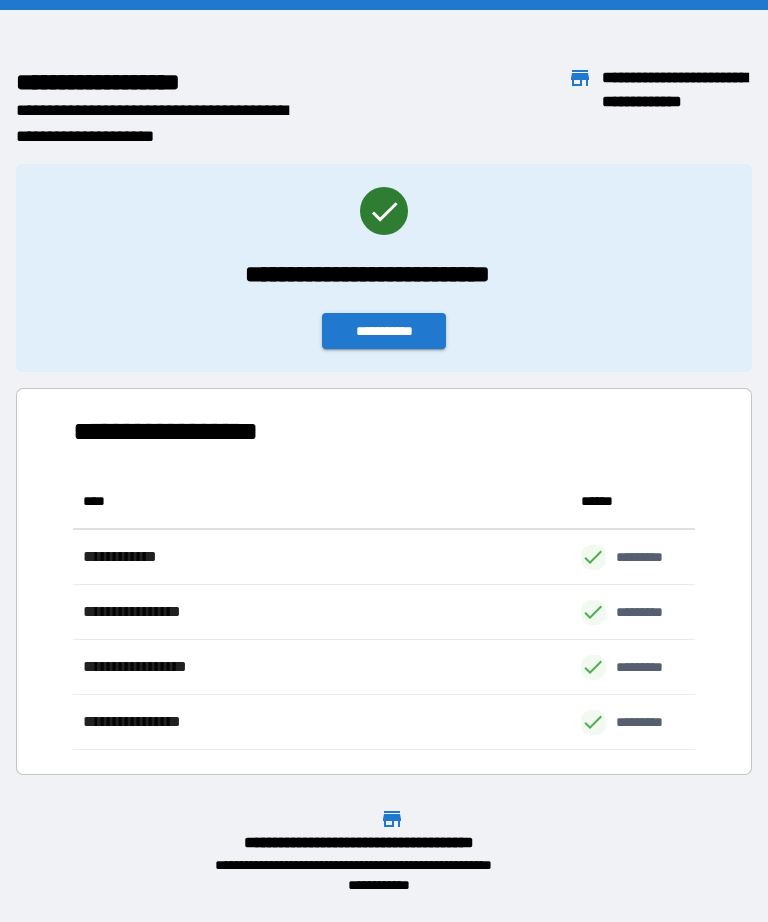 scroll, scrollTop: 1, scrollLeft: 1, axis: both 